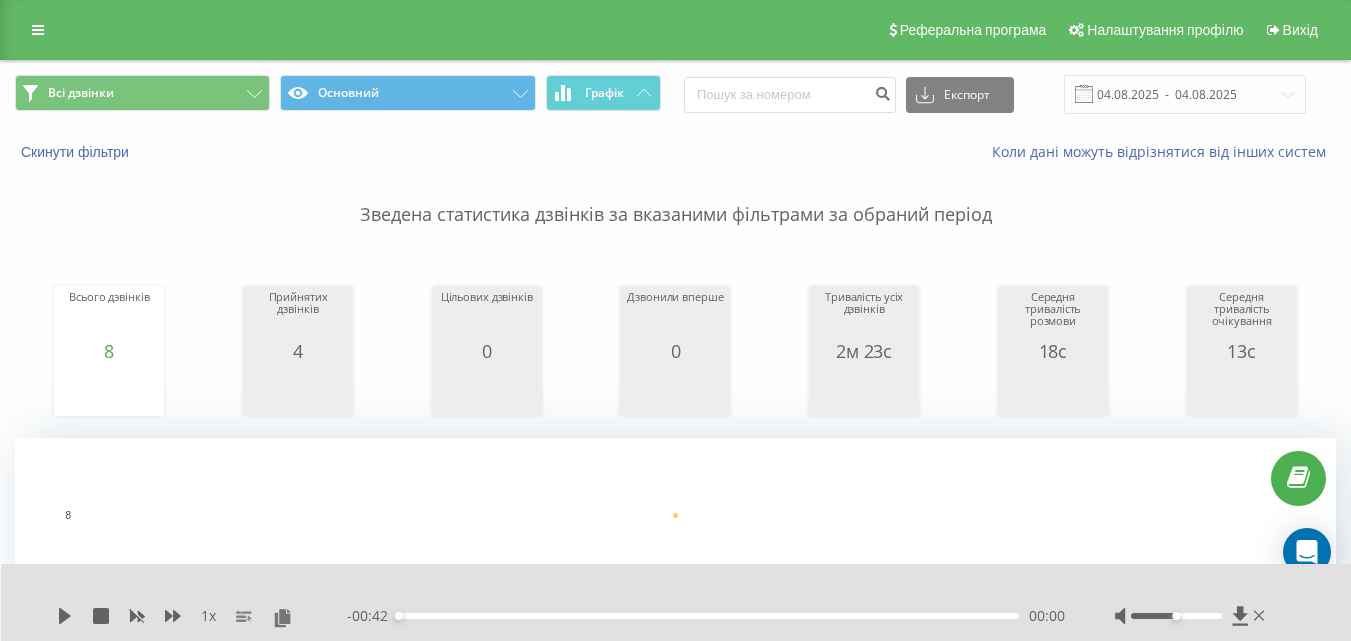 scroll, scrollTop: 800, scrollLeft: 0, axis: vertical 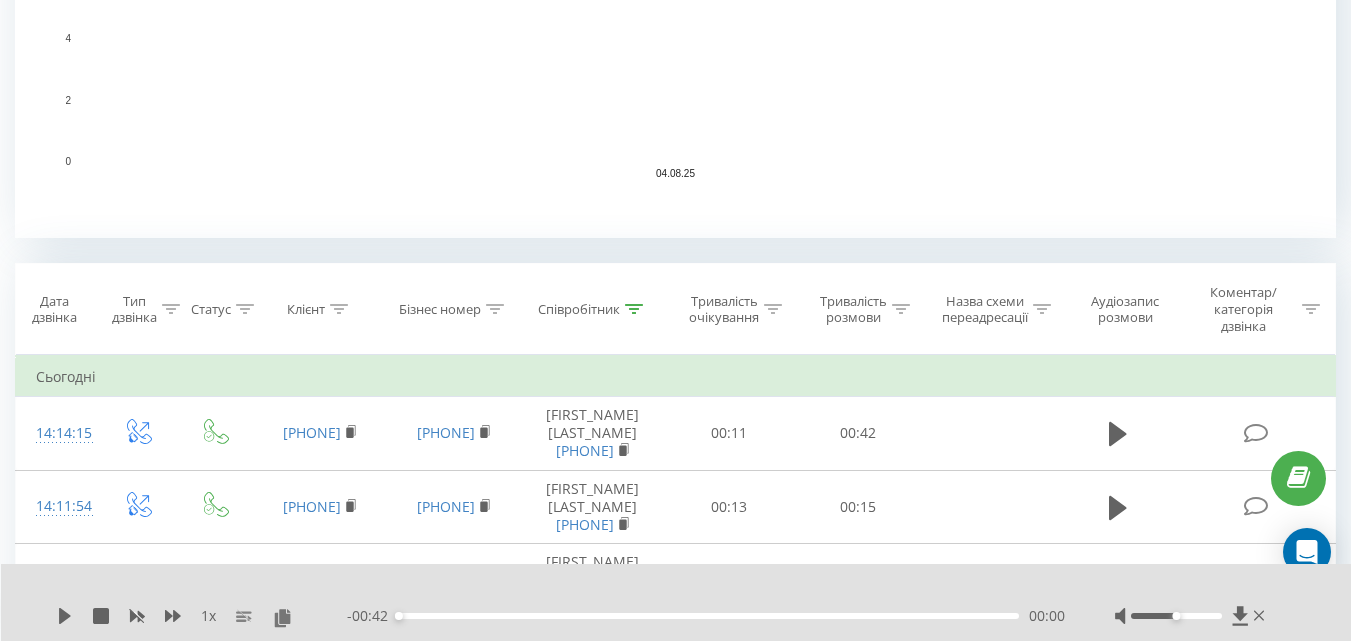 click on "Співробітник" at bounding box center [579, 309] 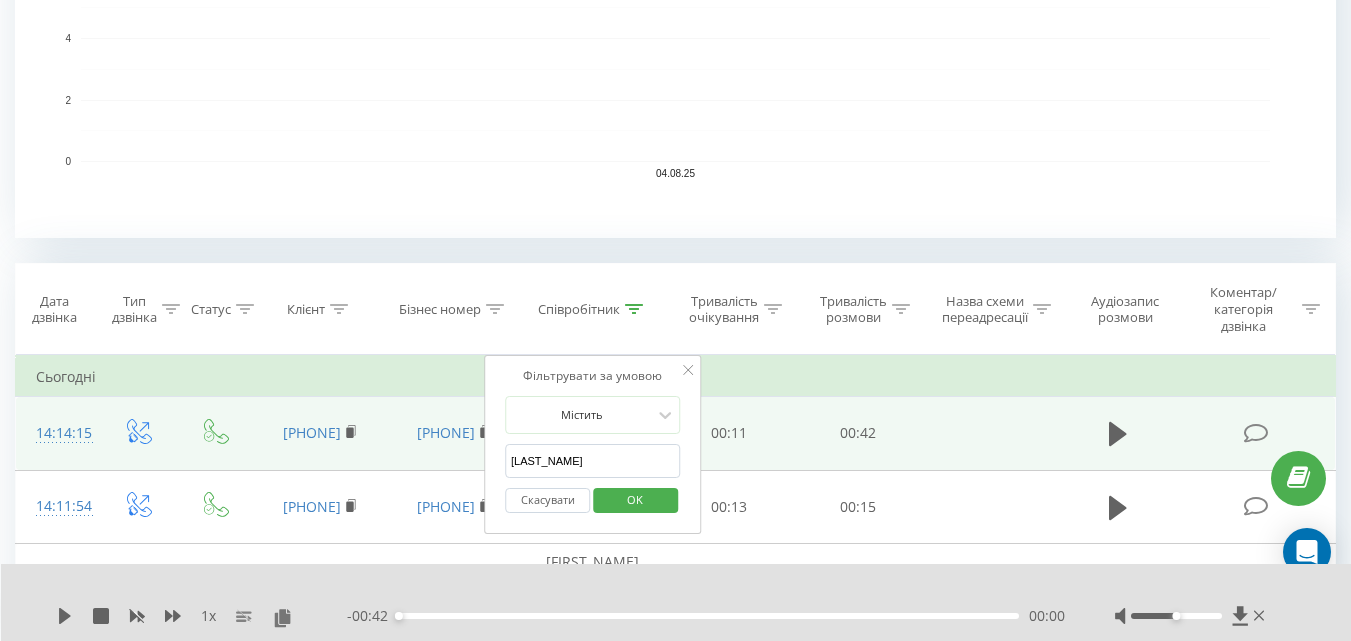 drag, startPoint x: 577, startPoint y: 466, endPoint x: 362, endPoint y: 455, distance: 215.2812 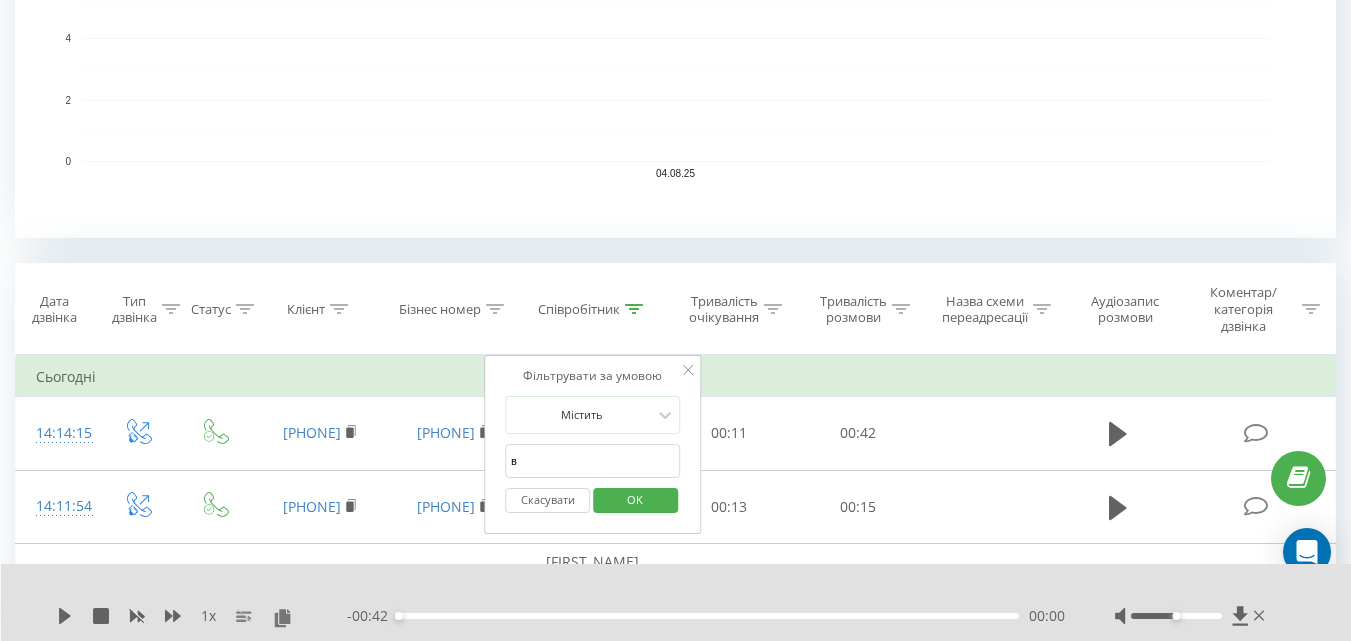 type on "[LAST]" 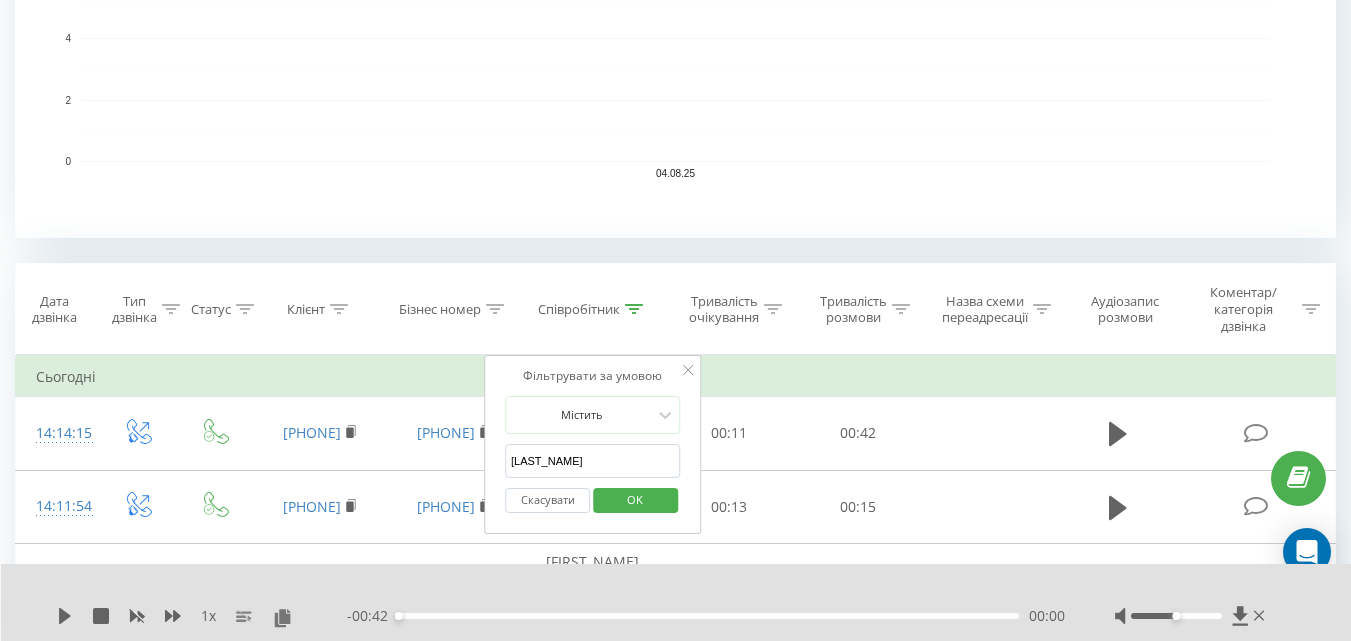 click on "OK" at bounding box center (635, 500) 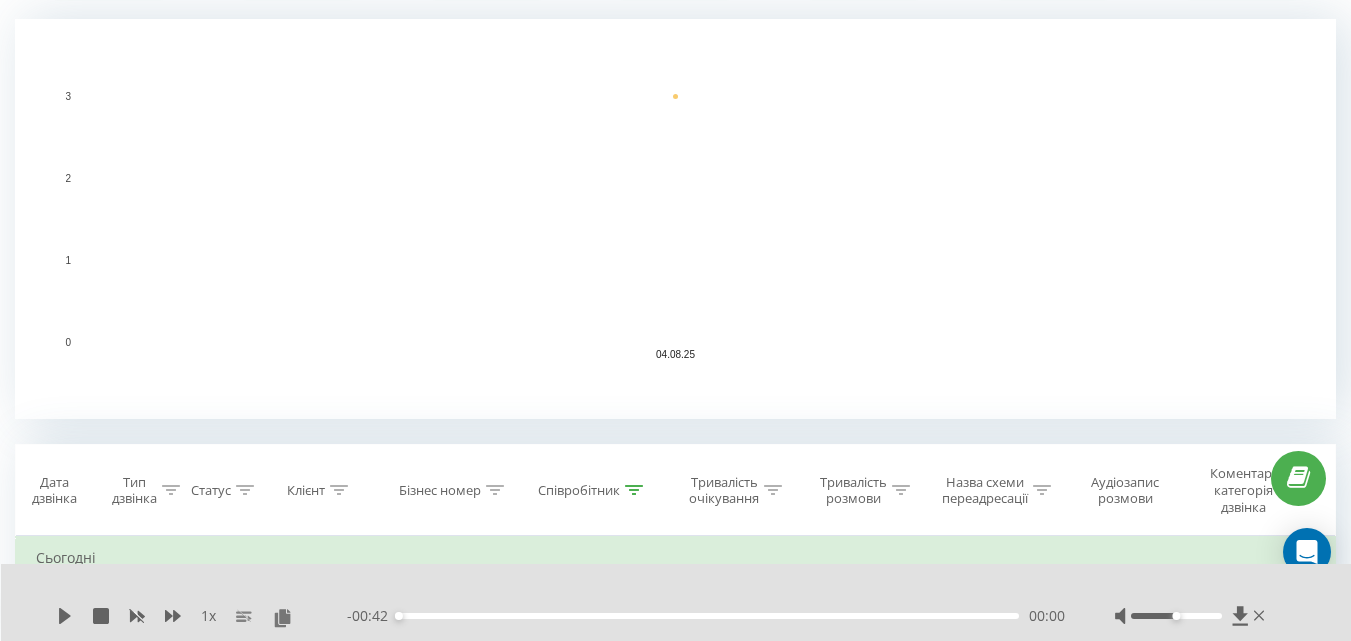 scroll, scrollTop: 819, scrollLeft: 0, axis: vertical 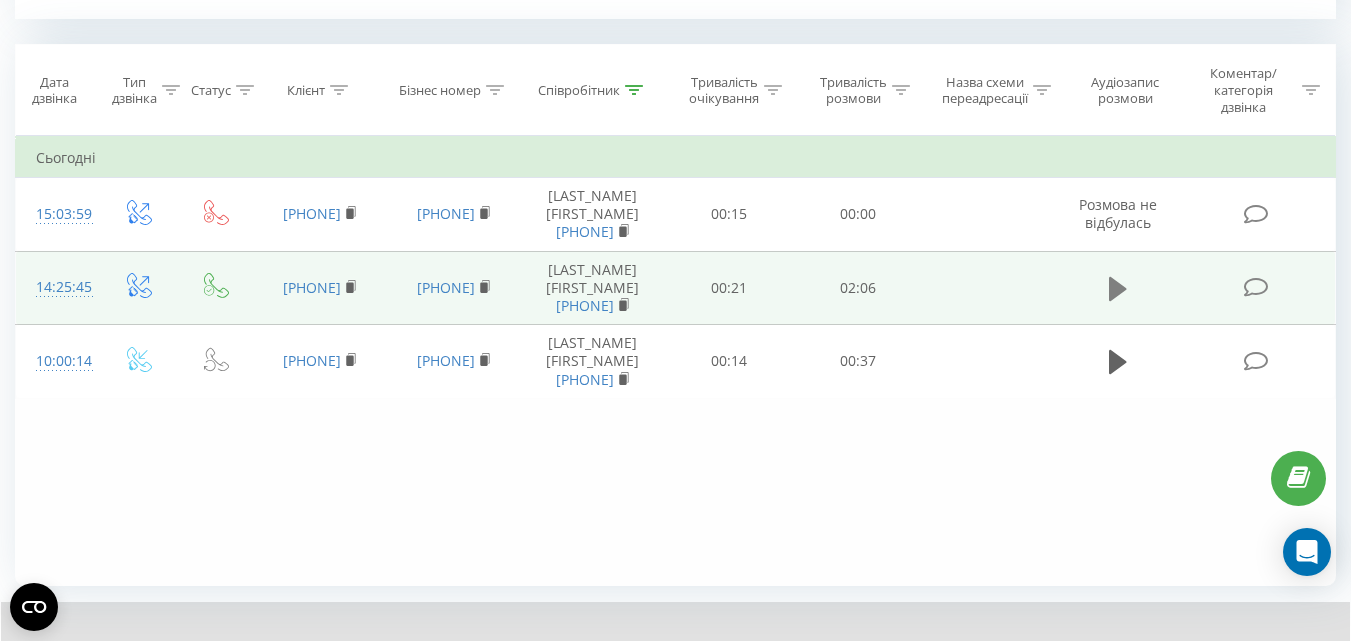click 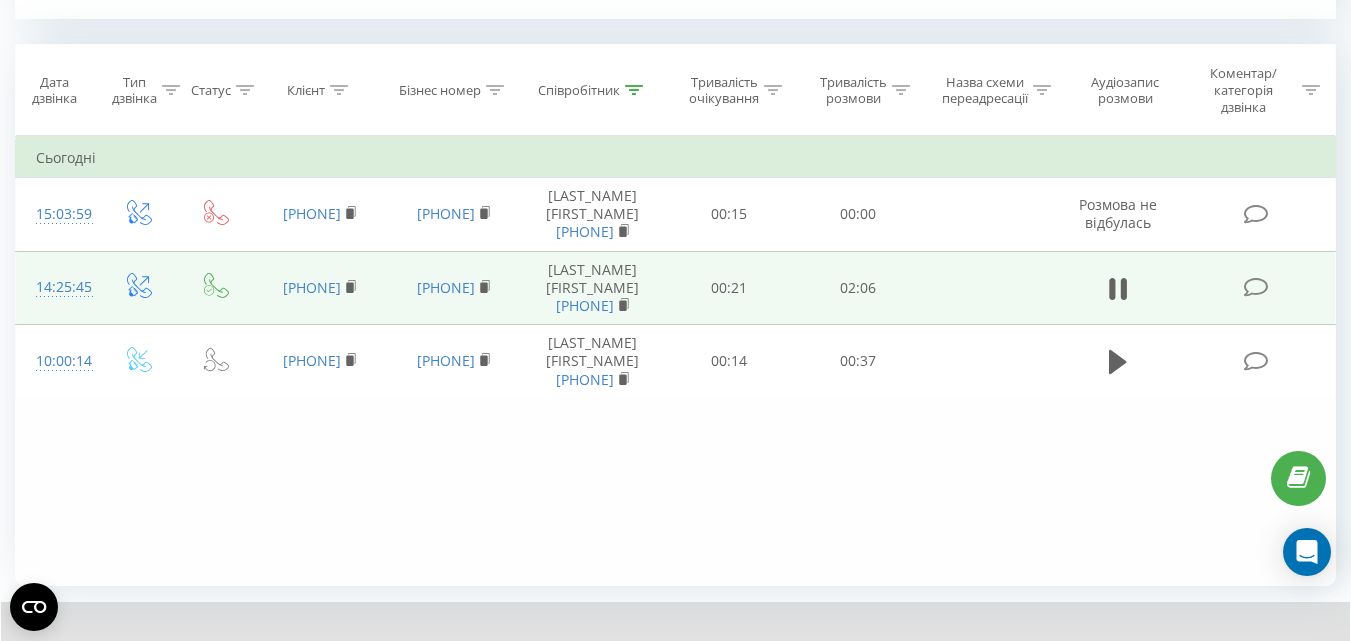 scroll, scrollTop: 916, scrollLeft: 0, axis: vertical 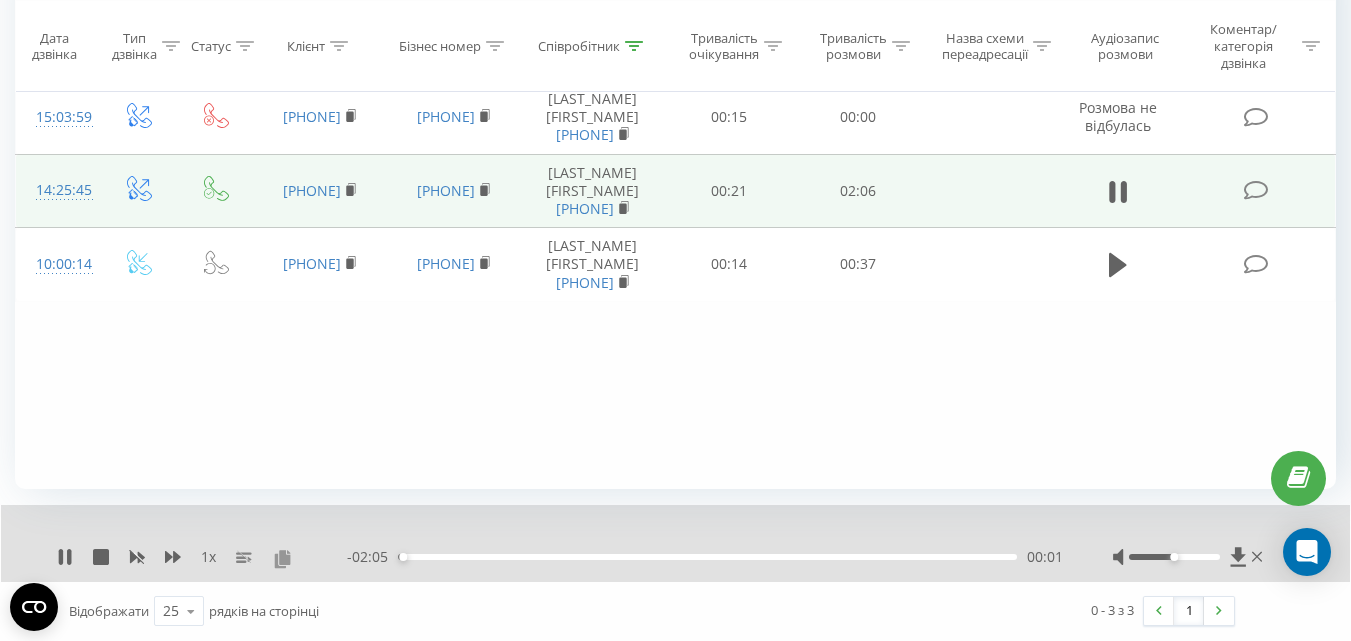click at bounding box center (282, 558) 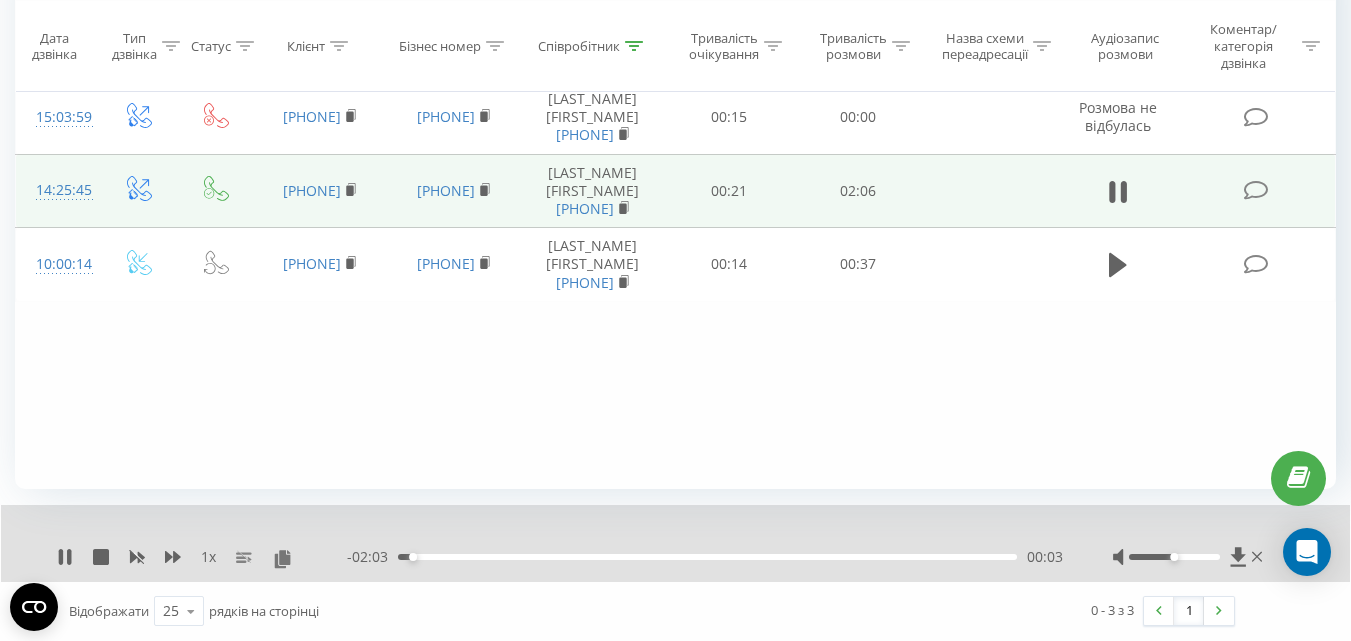 type 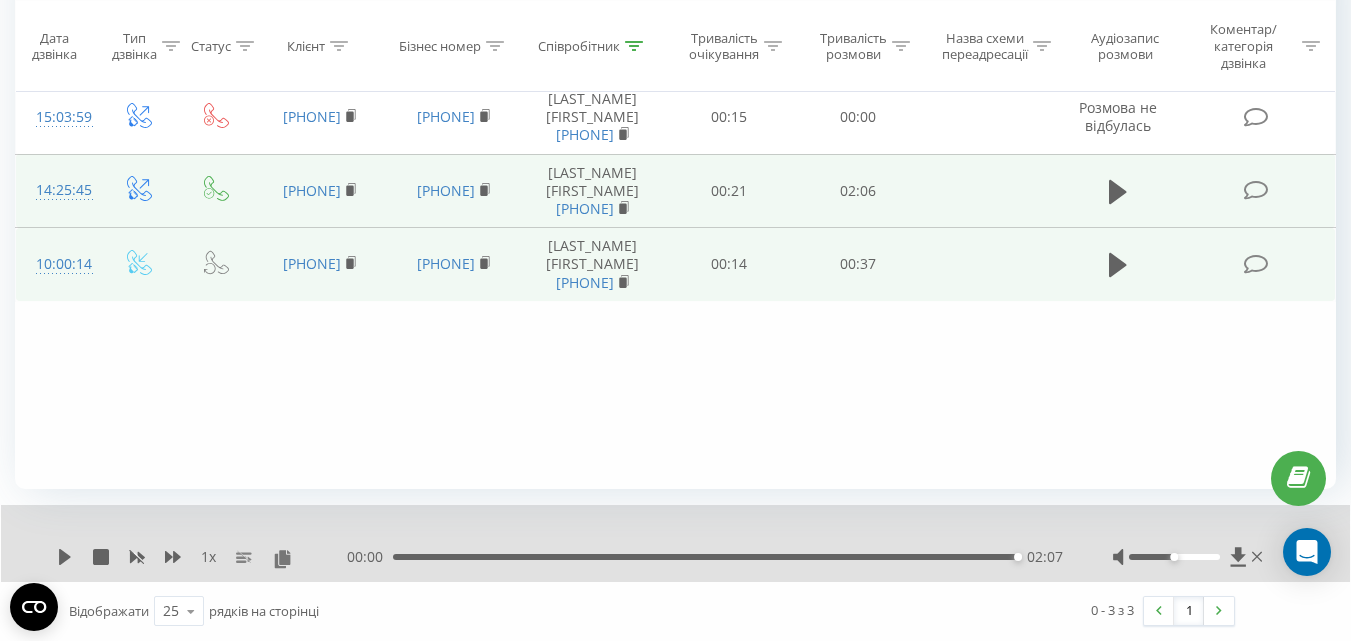 scroll, scrollTop: 516, scrollLeft: 0, axis: vertical 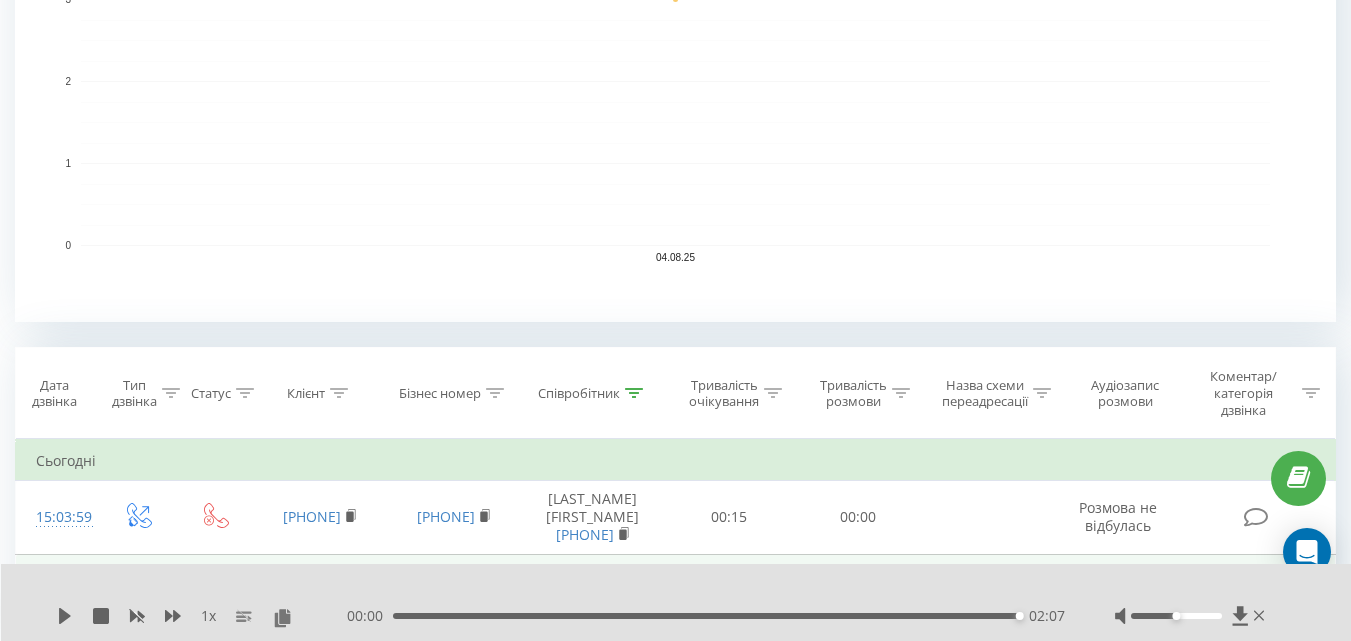 click on "Співробітник" at bounding box center (579, 393) 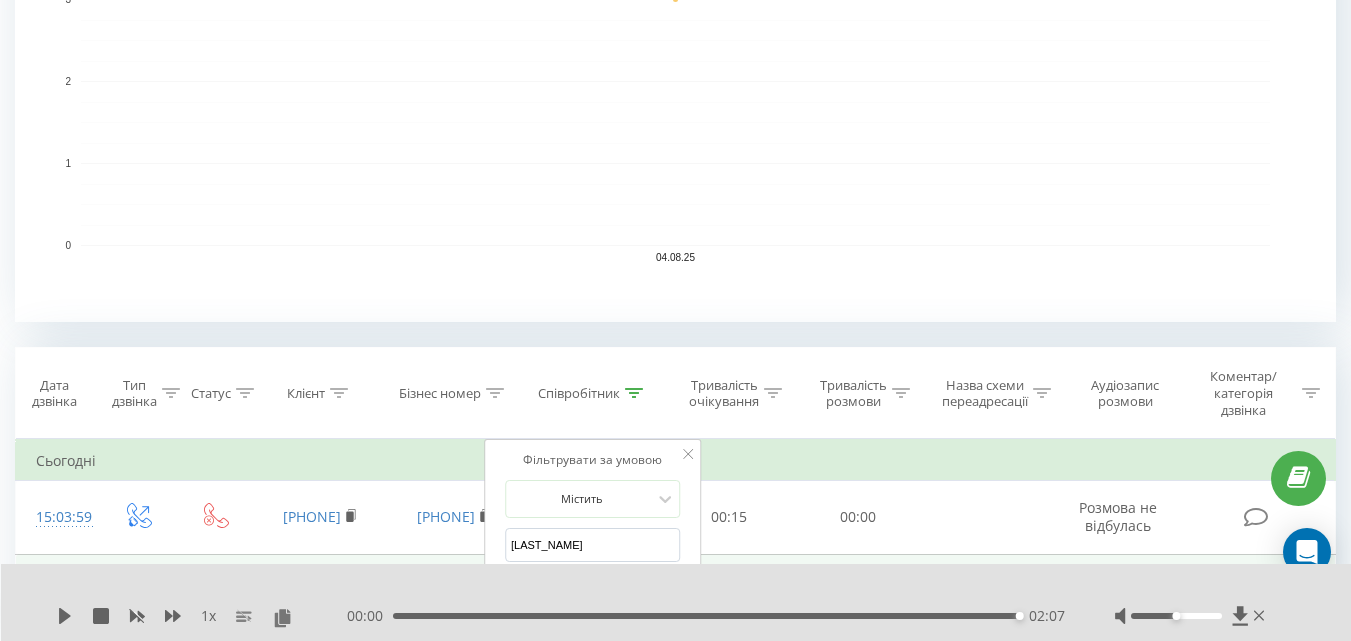 scroll, scrollTop: 616, scrollLeft: 0, axis: vertical 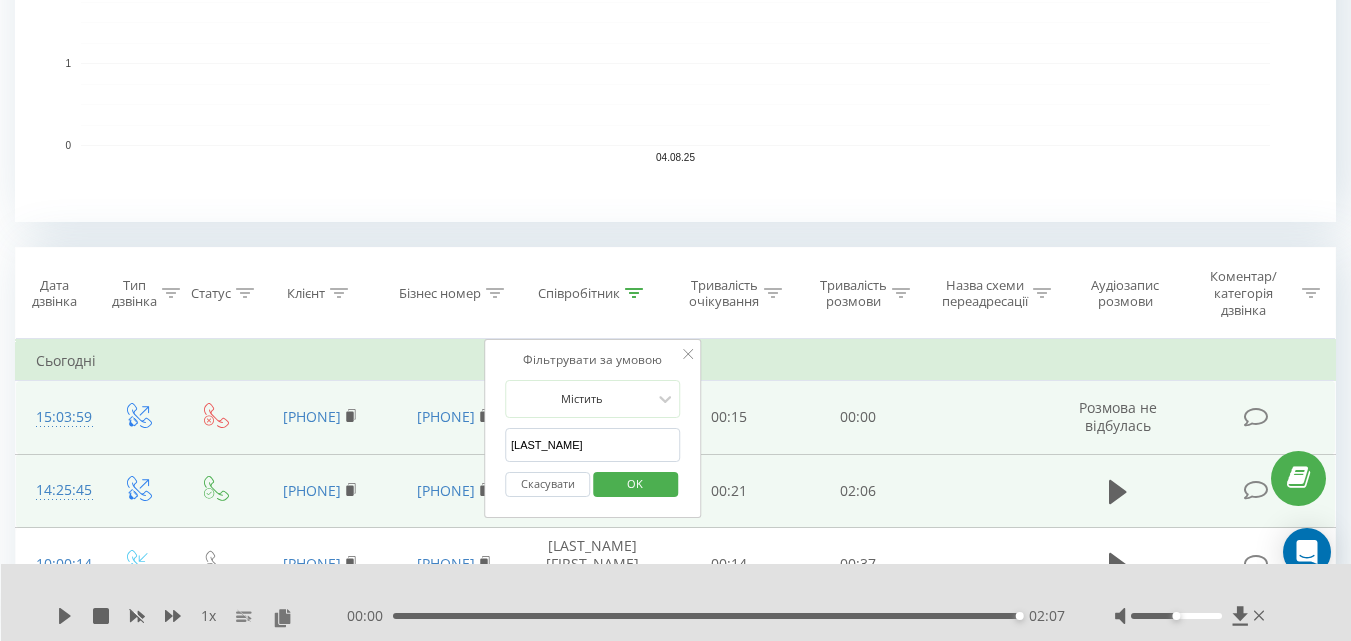 drag, startPoint x: 573, startPoint y: 447, endPoint x: 464, endPoint y: 436, distance: 109.55364 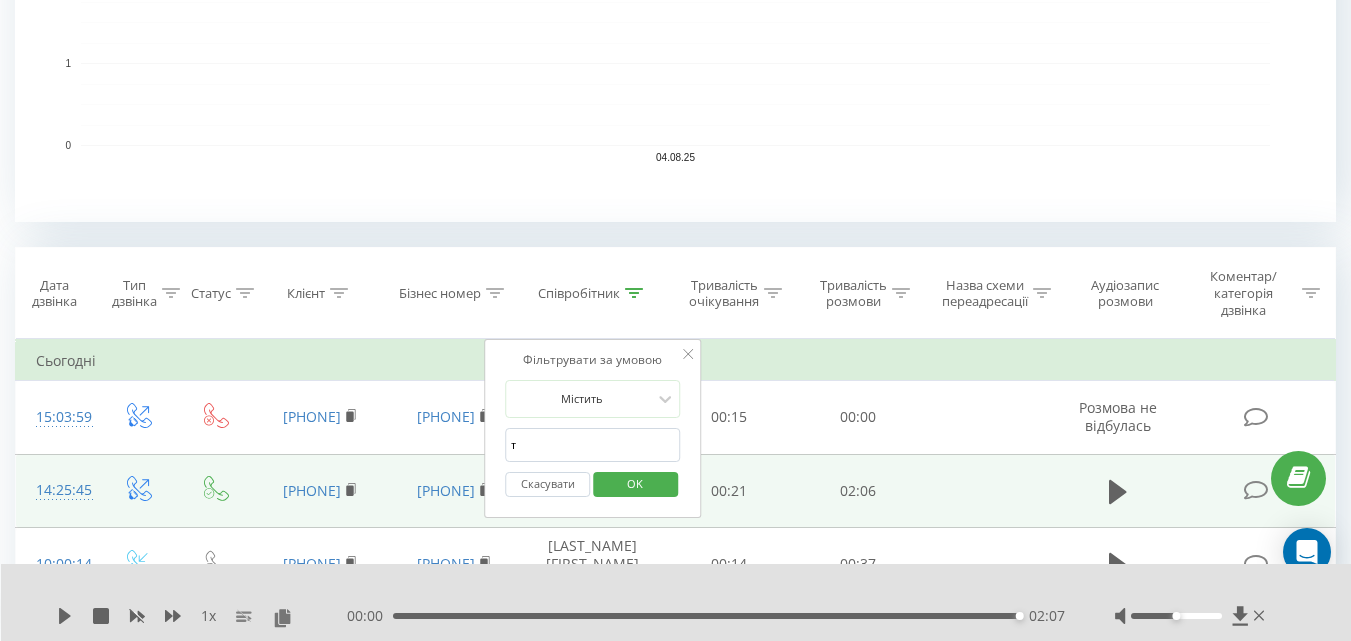 type on "[LAST]" 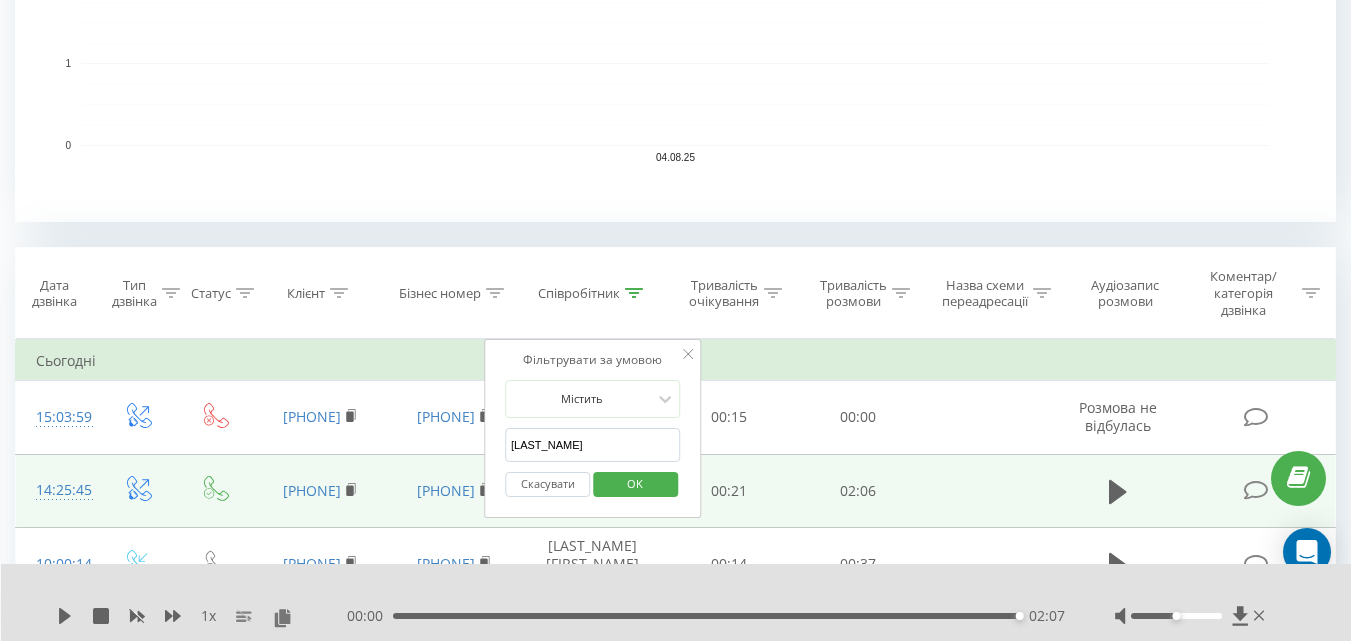 click on "OK" at bounding box center [635, 483] 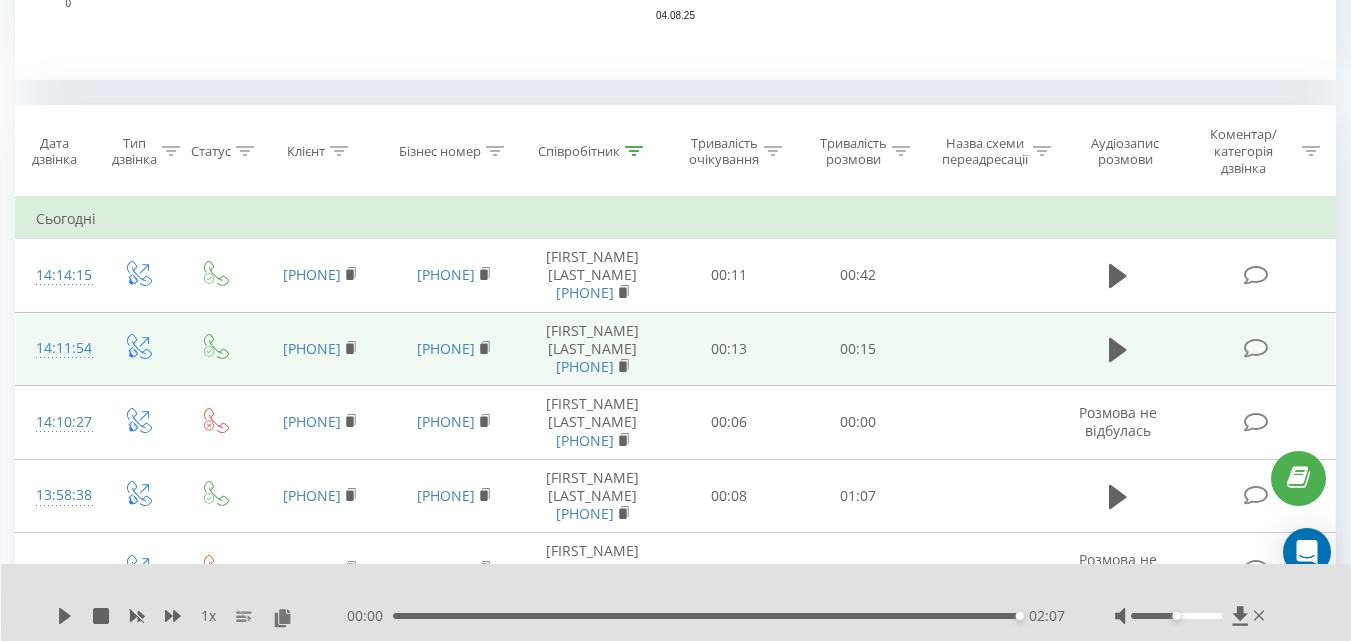 scroll, scrollTop: 958, scrollLeft: 0, axis: vertical 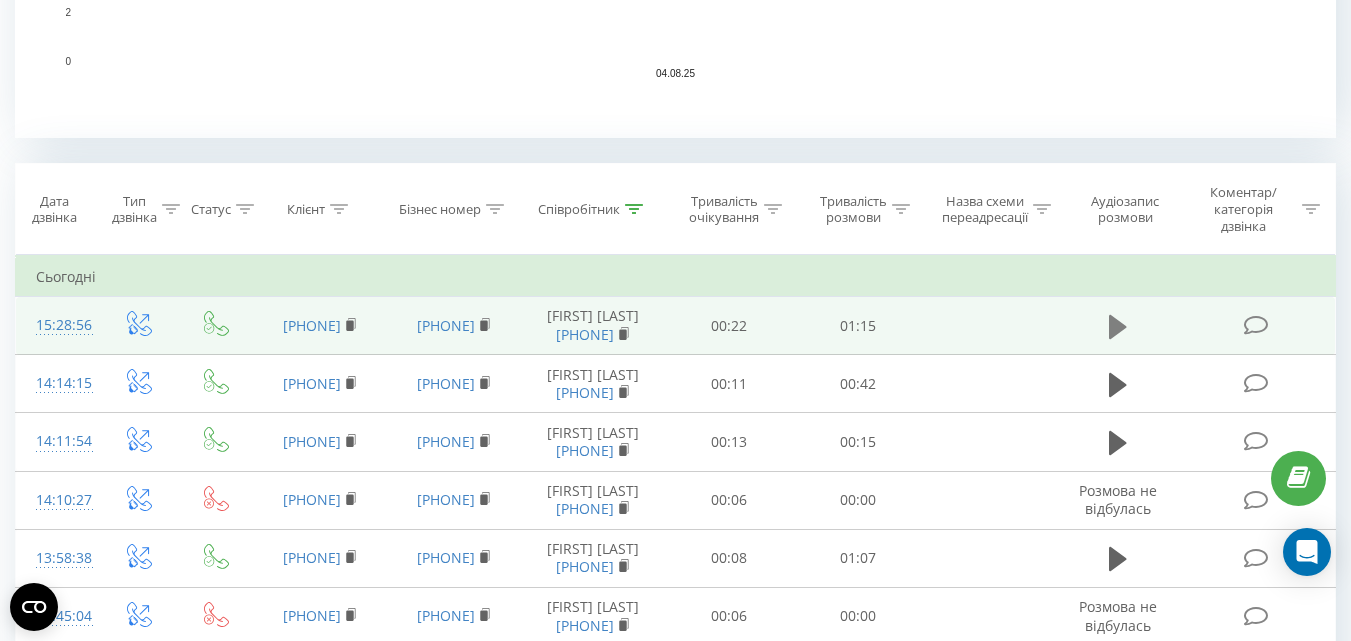 click 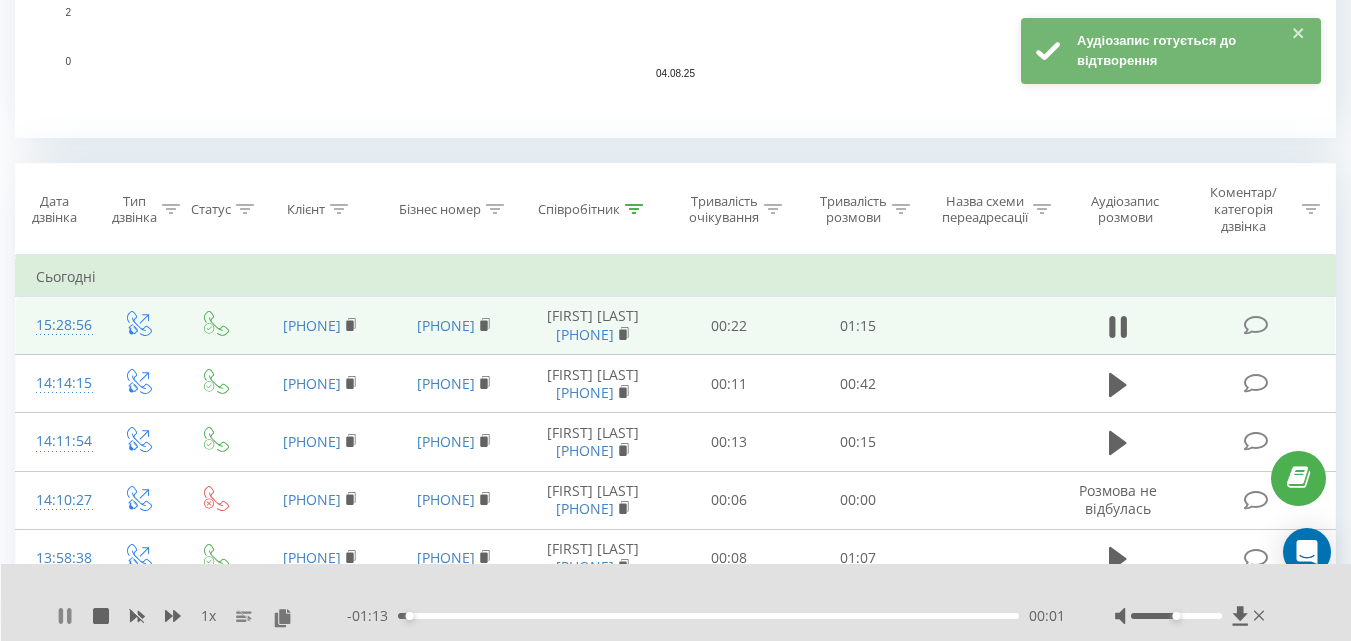 click 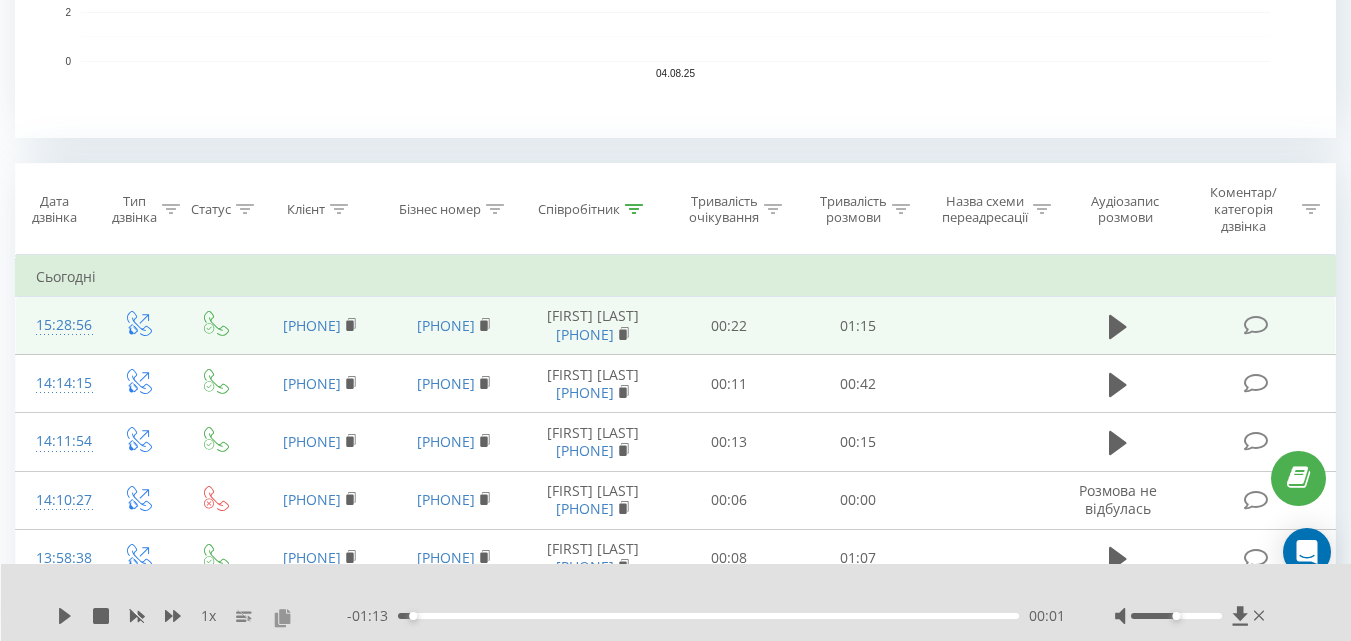 click at bounding box center [282, 617] 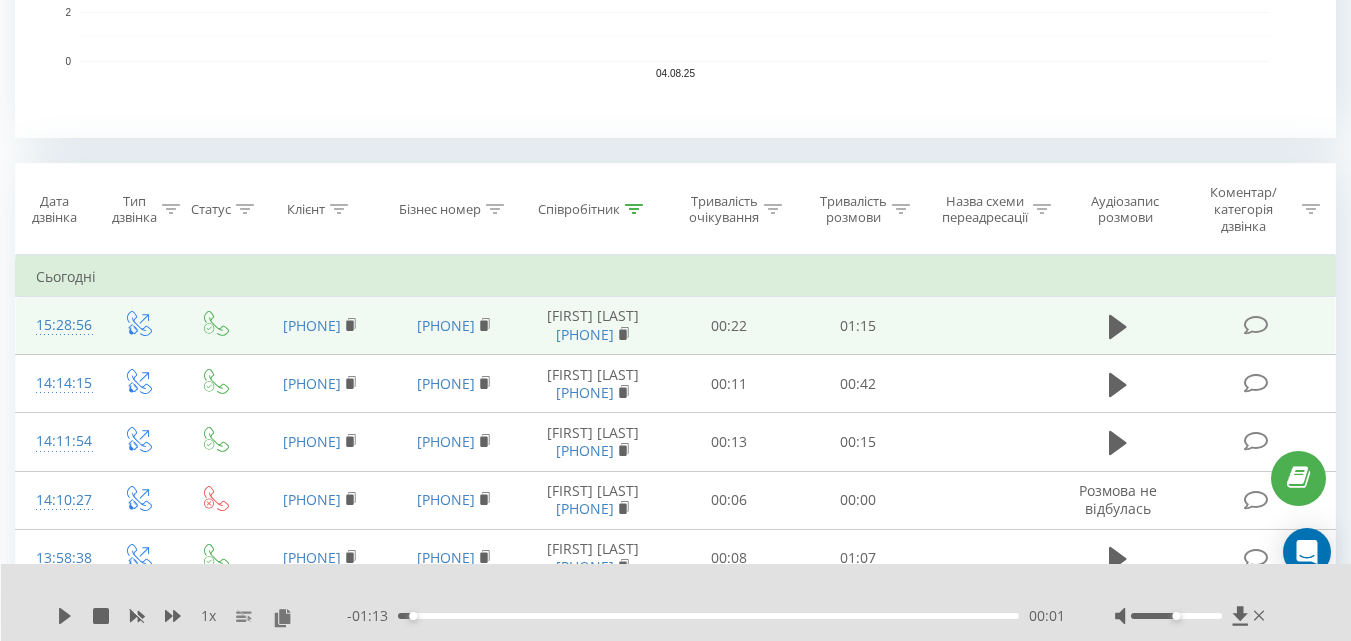 click on "Співробітник" at bounding box center [579, 209] 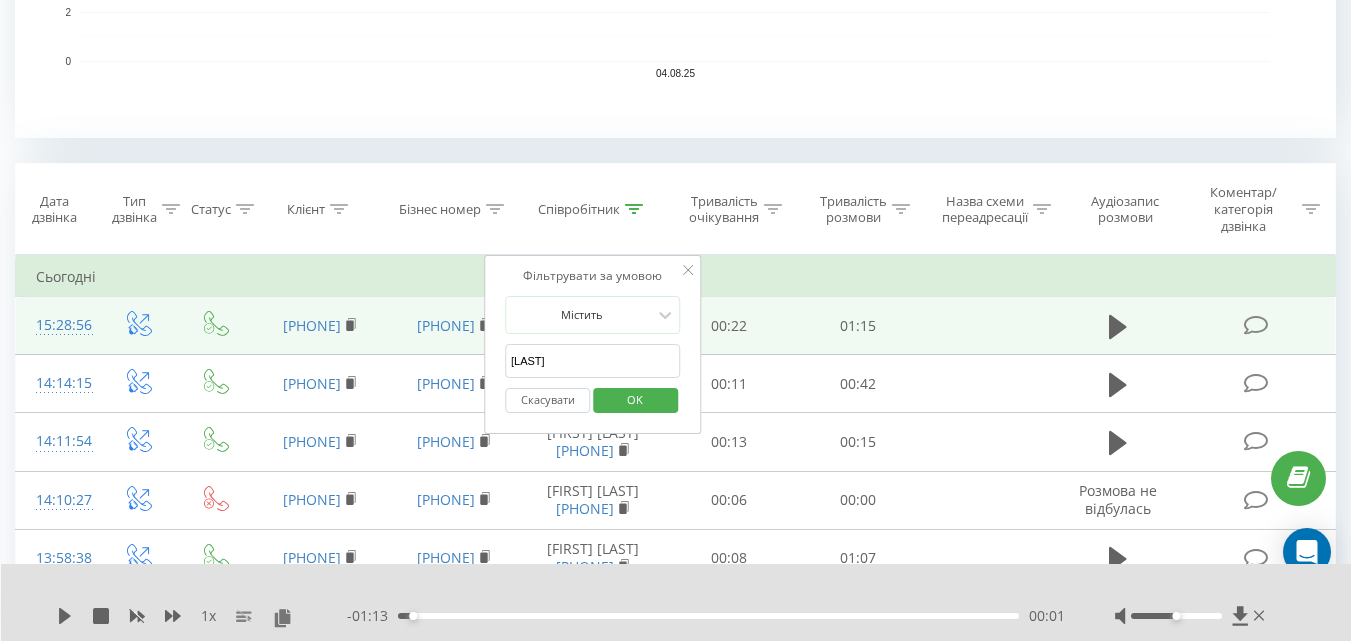 drag, startPoint x: 577, startPoint y: 364, endPoint x: 481, endPoint y: 359, distance: 96.13012 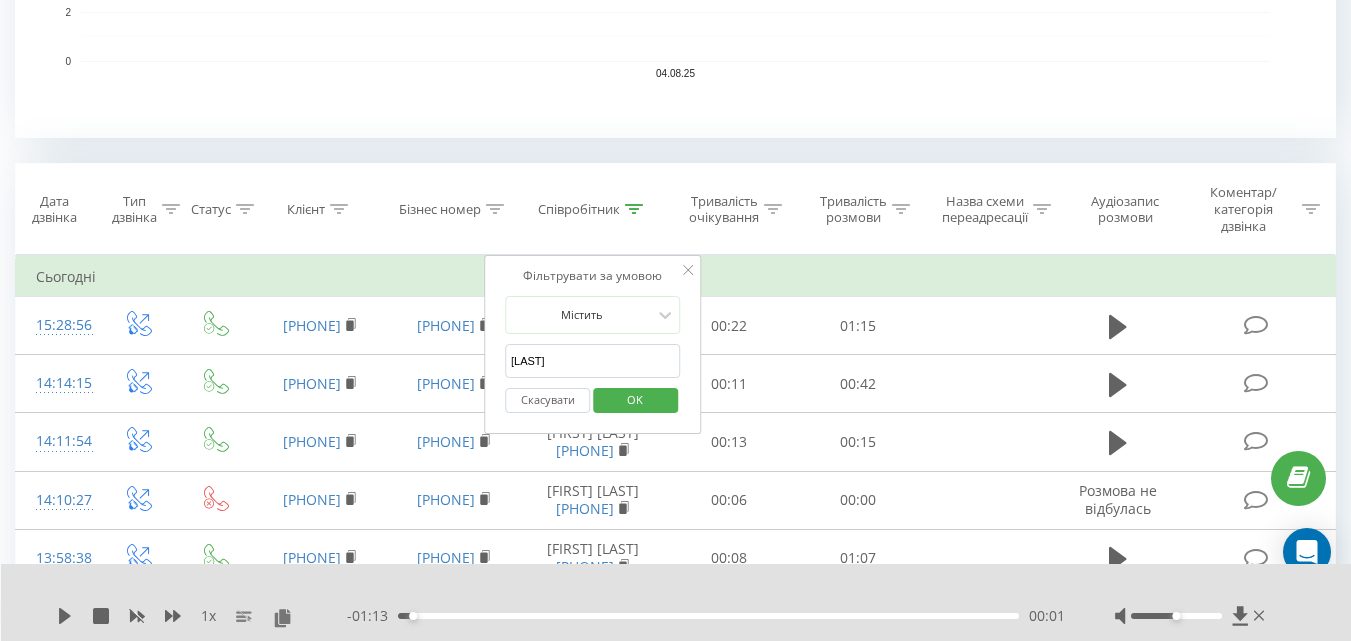 click on "OK" at bounding box center [635, 400] 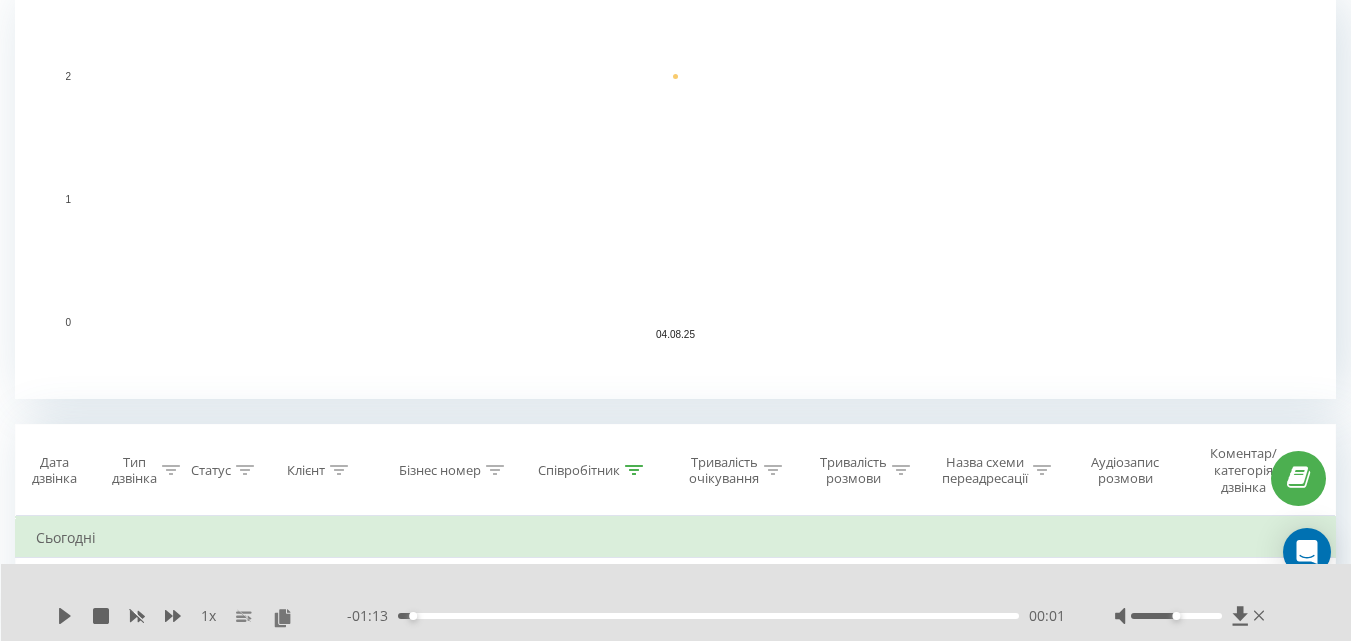 scroll, scrollTop: 739, scrollLeft: 0, axis: vertical 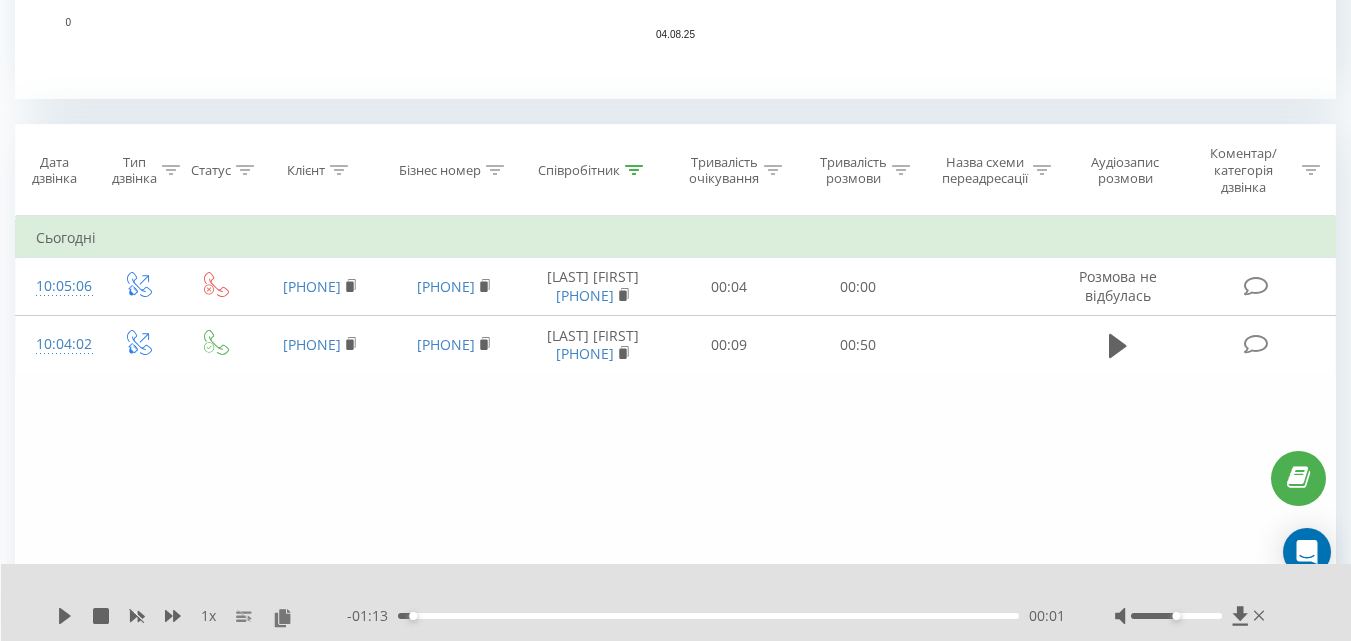 click on "Співробітник" at bounding box center [579, 170] 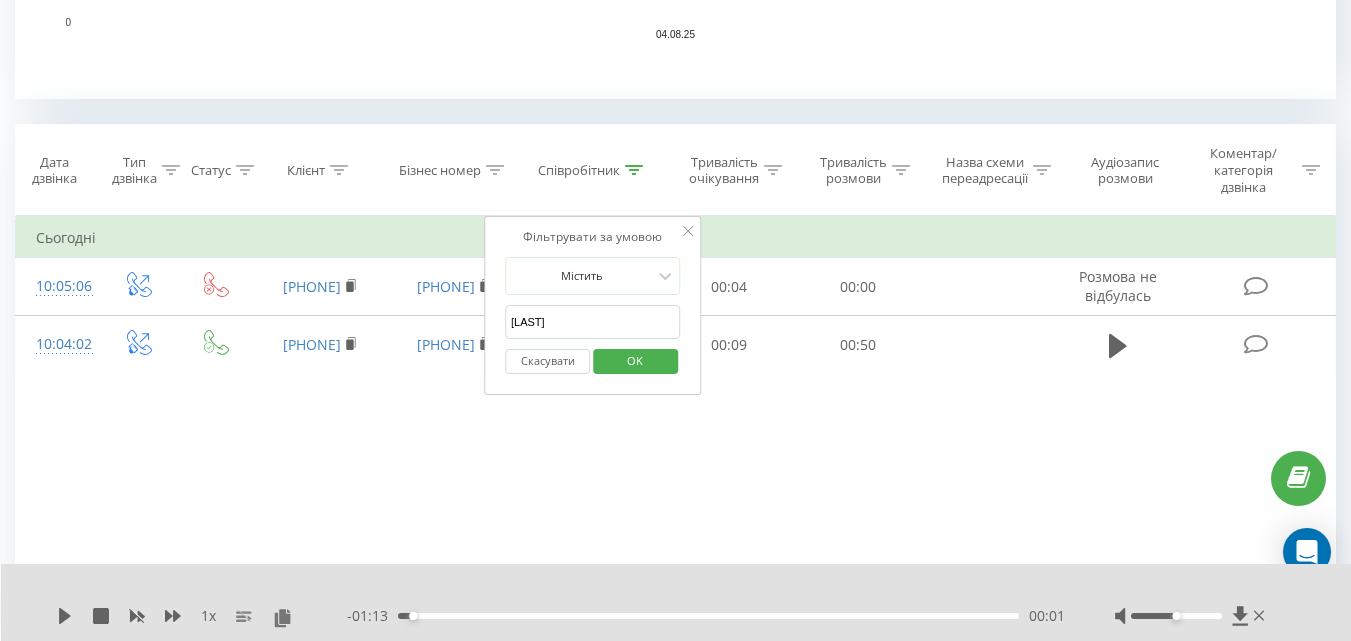 drag, startPoint x: 560, startPoint y: 315, endPoint x: 486, endPoint y: 314, distance: 74.00676 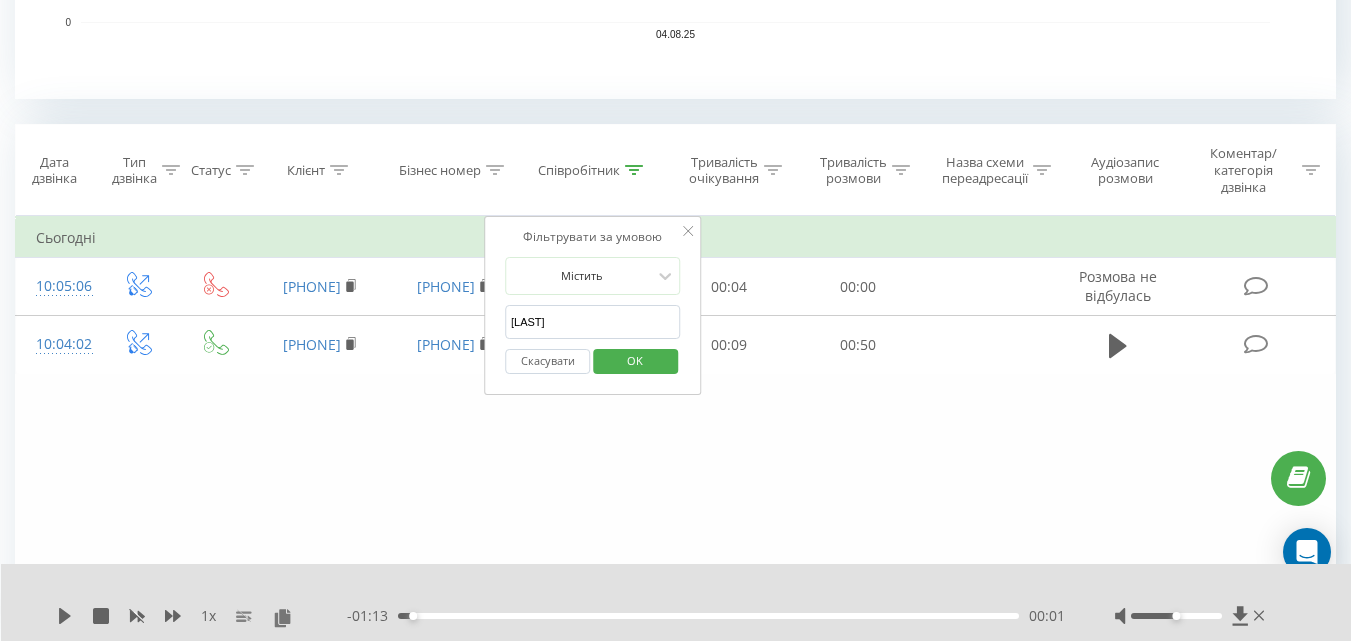 click on "Фільтрувати за умовою Містить піскун Скасувати OK" at bounding box center [593, 306] 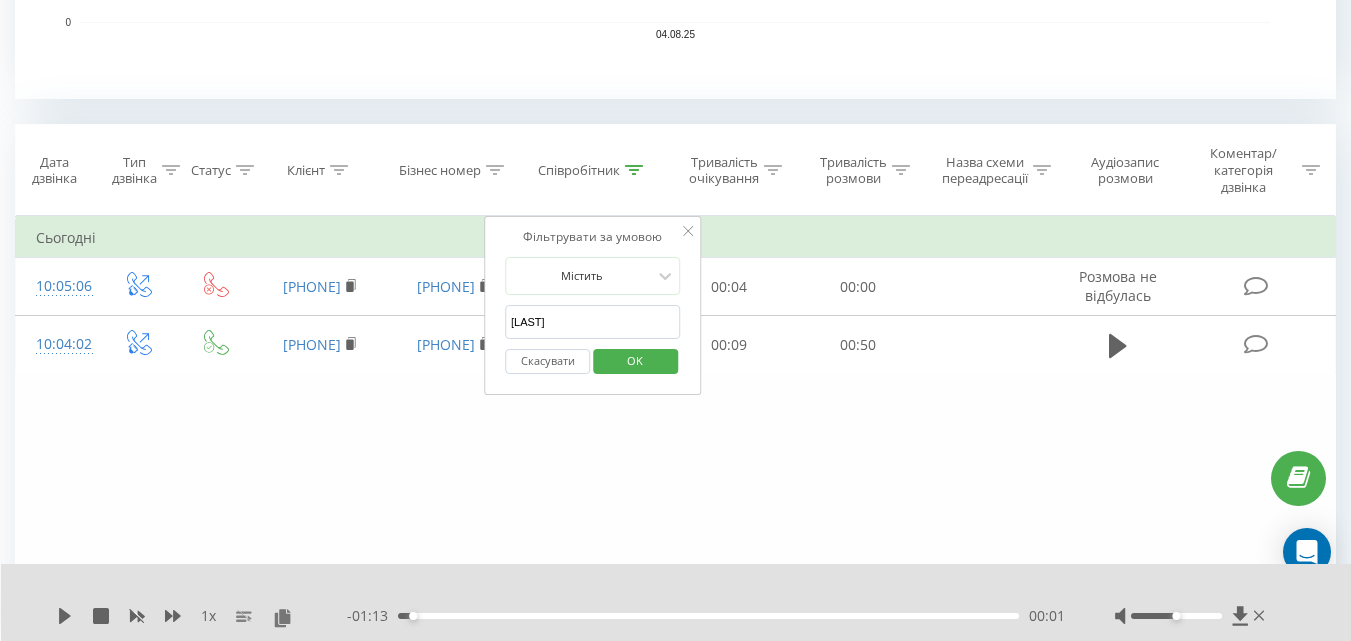 click on "OK" at bounding box center [635, 360] 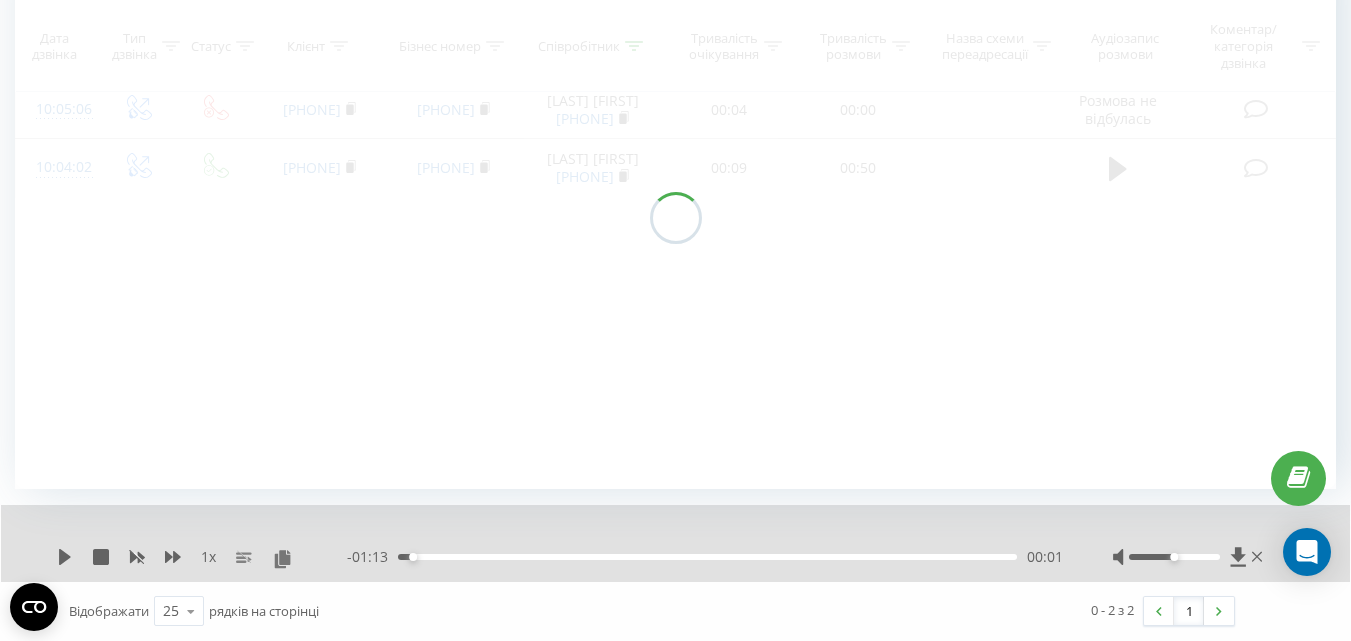 scroll, scrollTop: 558, scrollLeft: 0, axis: vertical 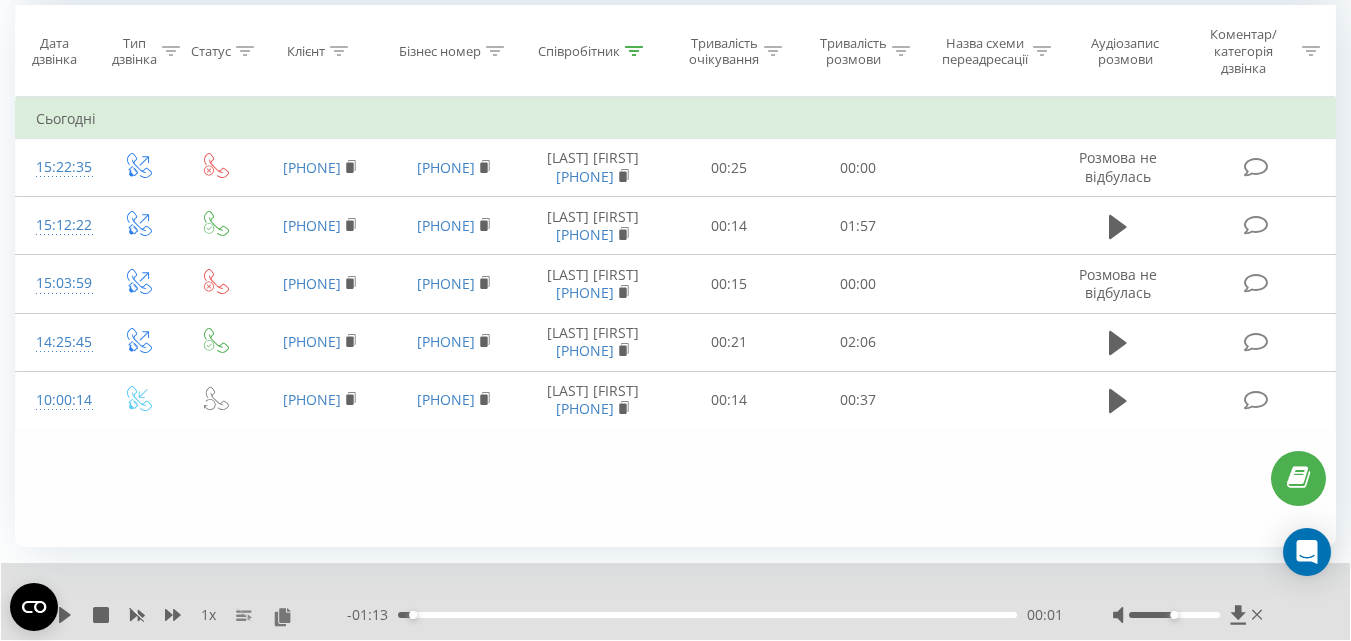 click on "Співробітник" at bounding box center (579, 51) 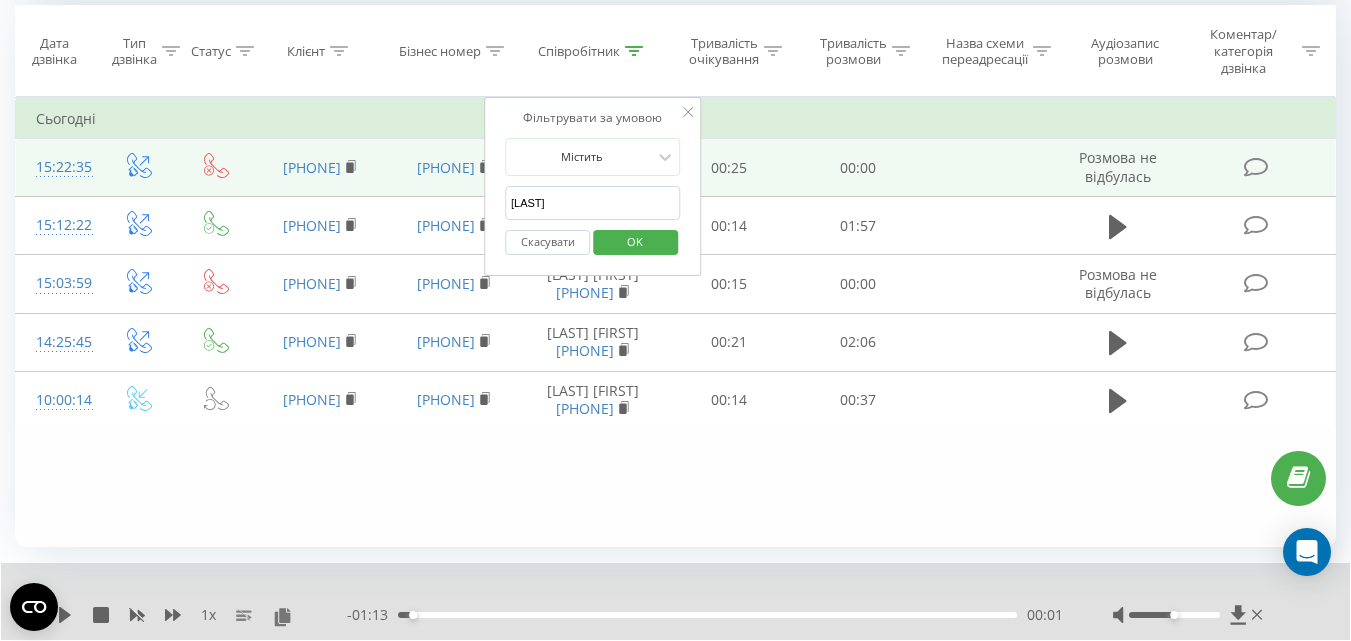 drag, startPoint x: 580, startPoint y: 200, endPoint x: 413, endPoint y: 197, distance: 167.02695 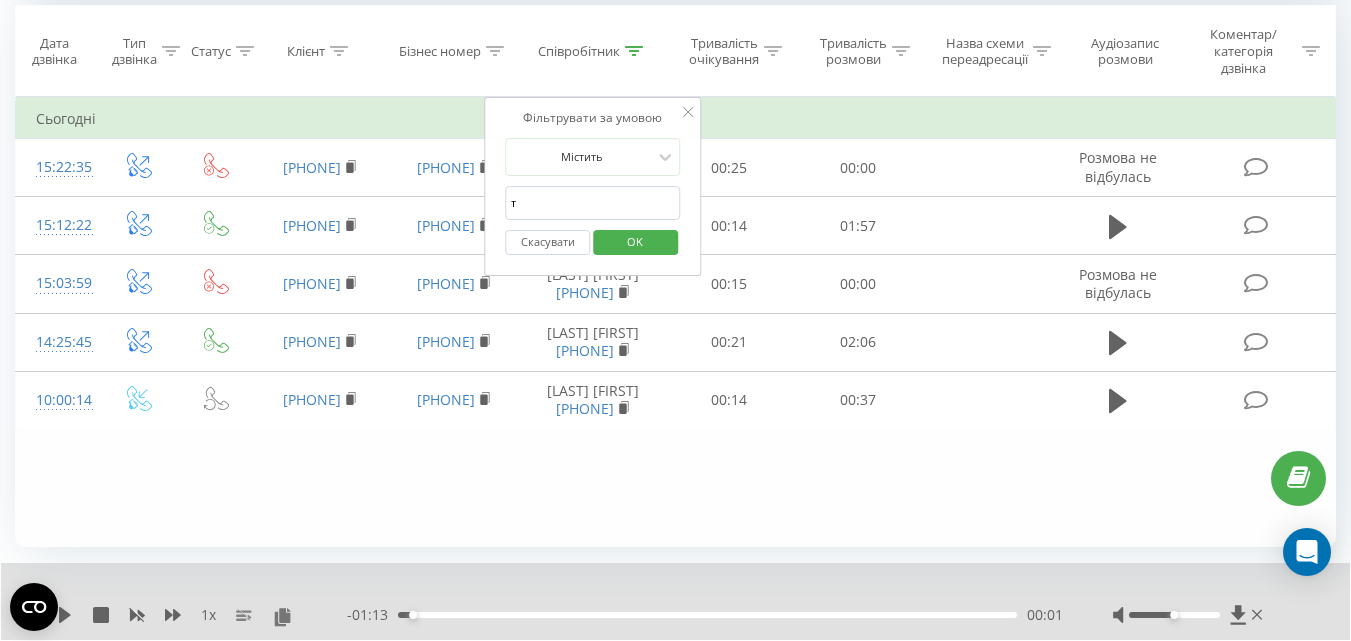 type on "[LAST]" 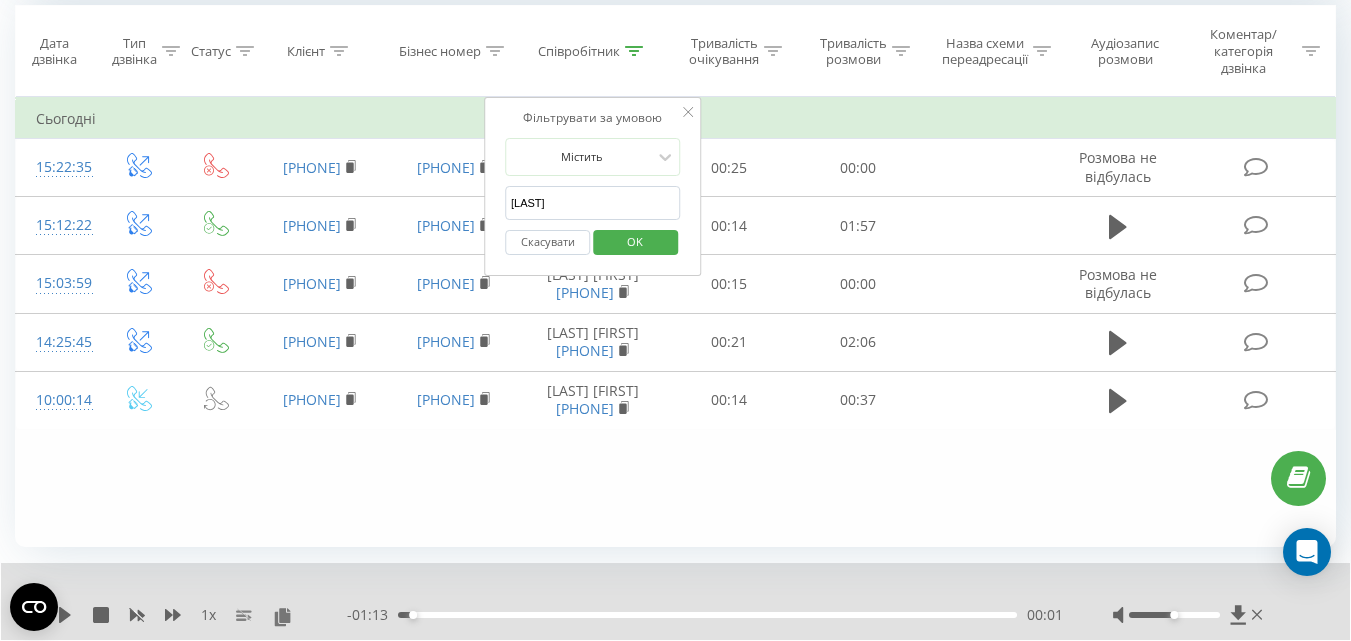 click on "OK" at bounding box center (635, 241) 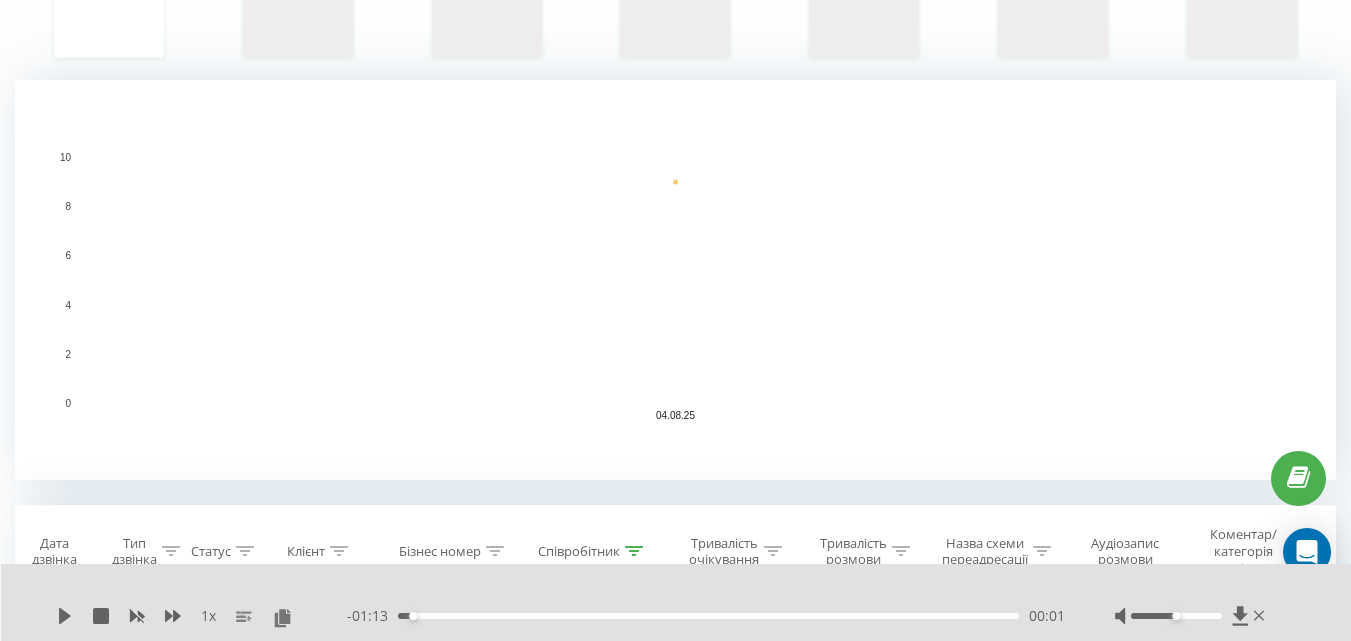 scroll, scrollTop: 0, scrollLeft: 0, axis: both 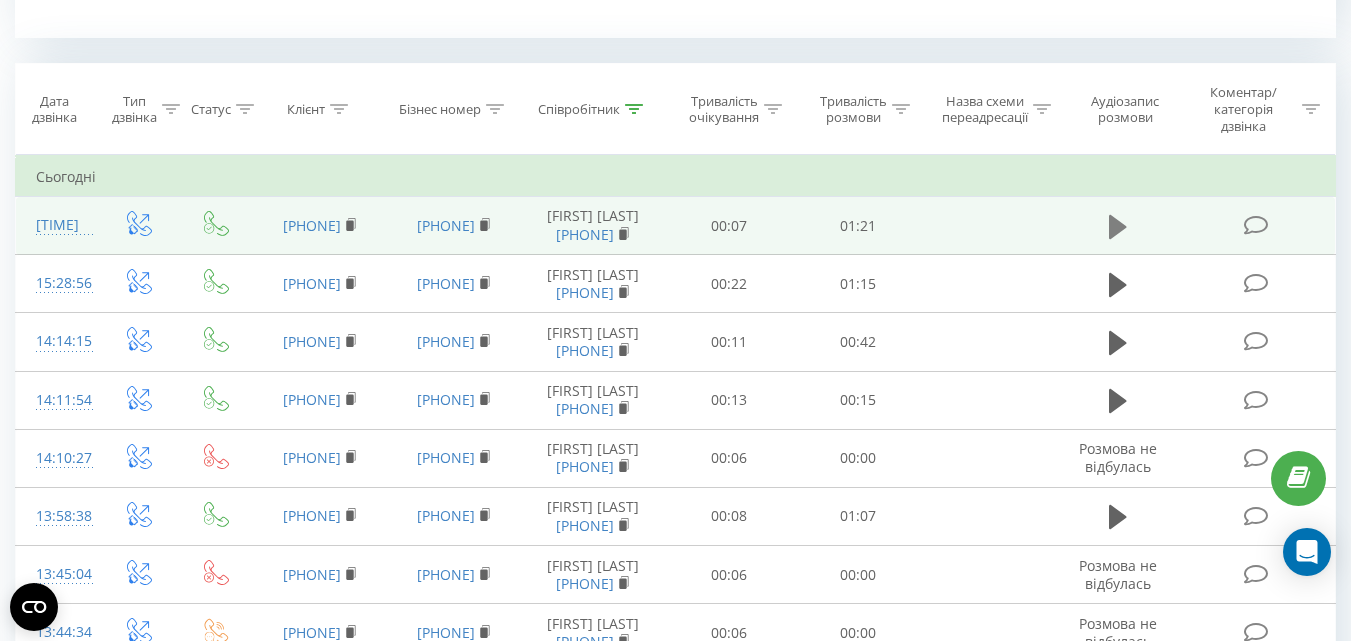 click 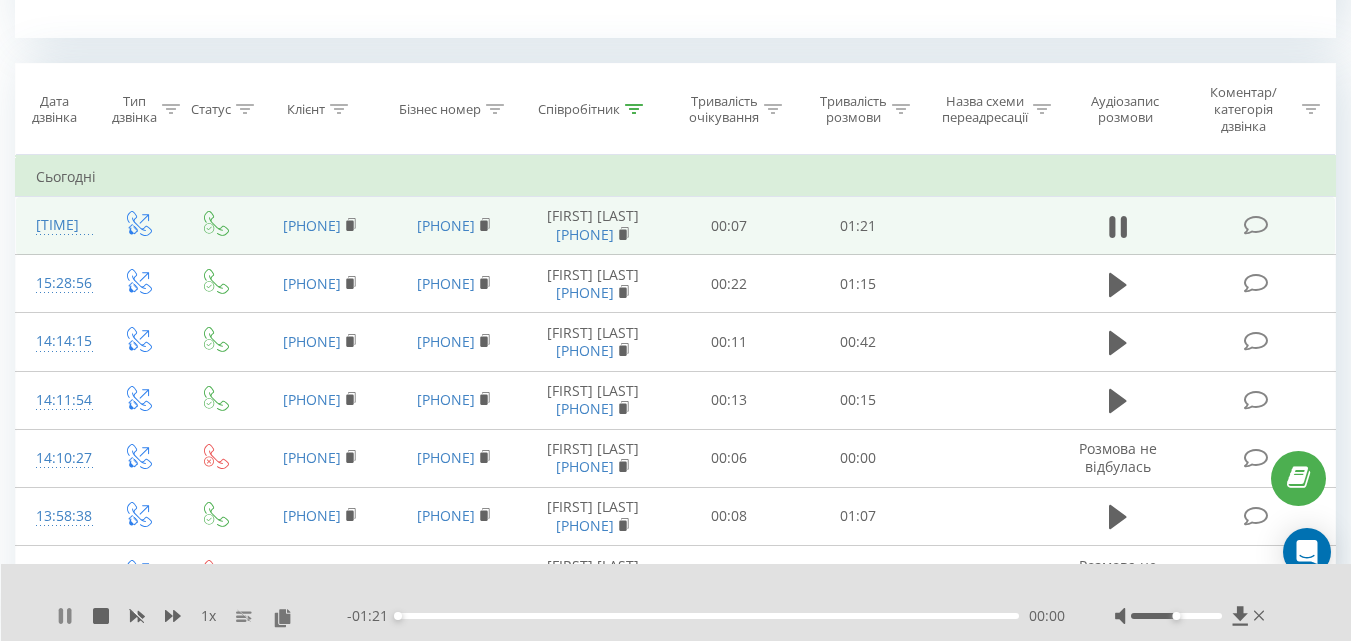 click at bounding box center (65, 616) 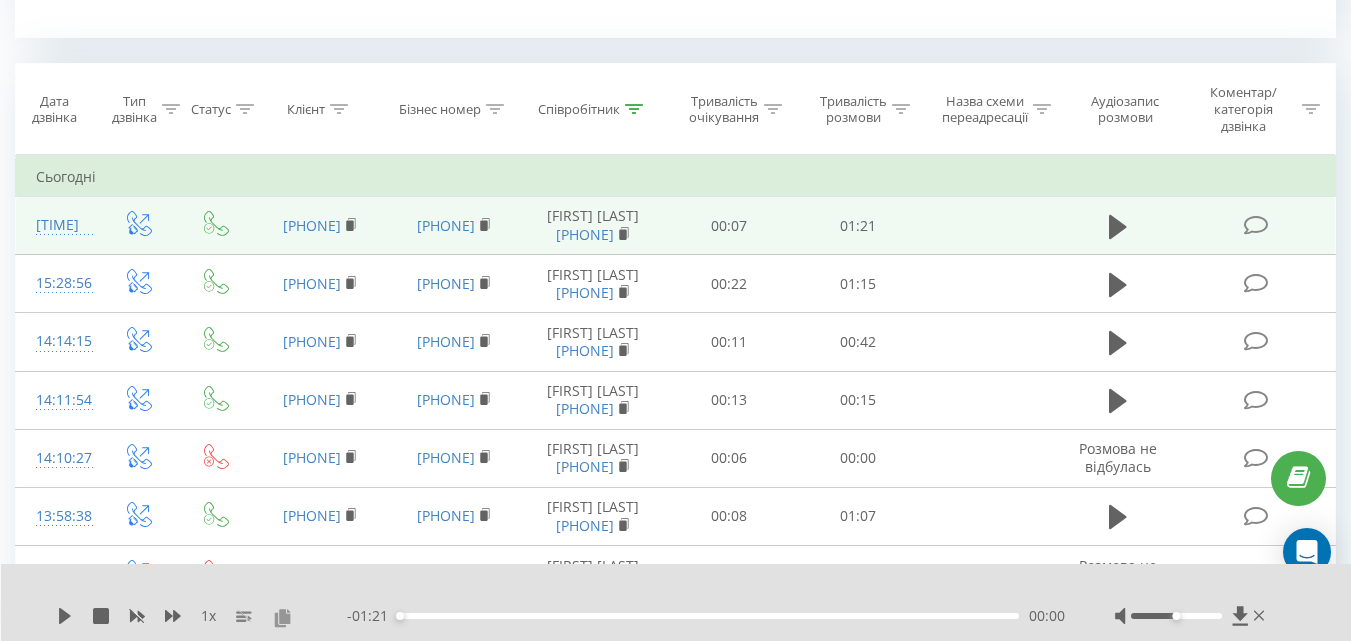 click at bounding box center [282, 617] 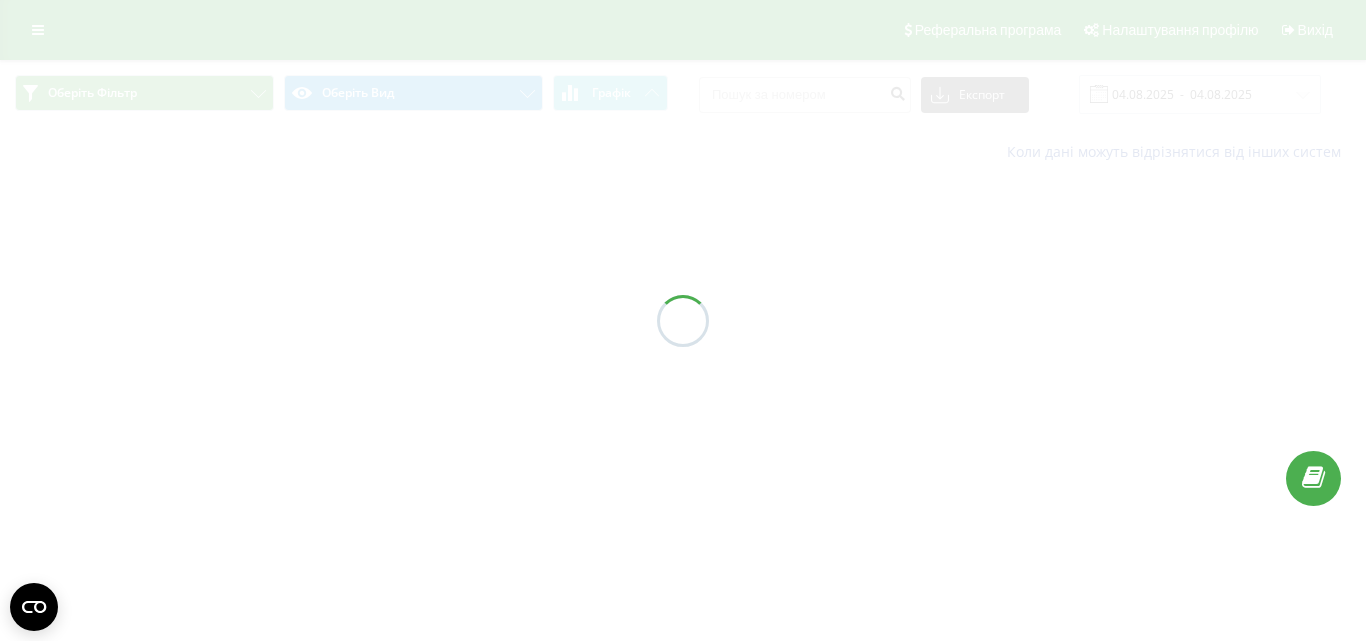 scroll, scrollTop: 0, scrollLeft: 0, axis: both 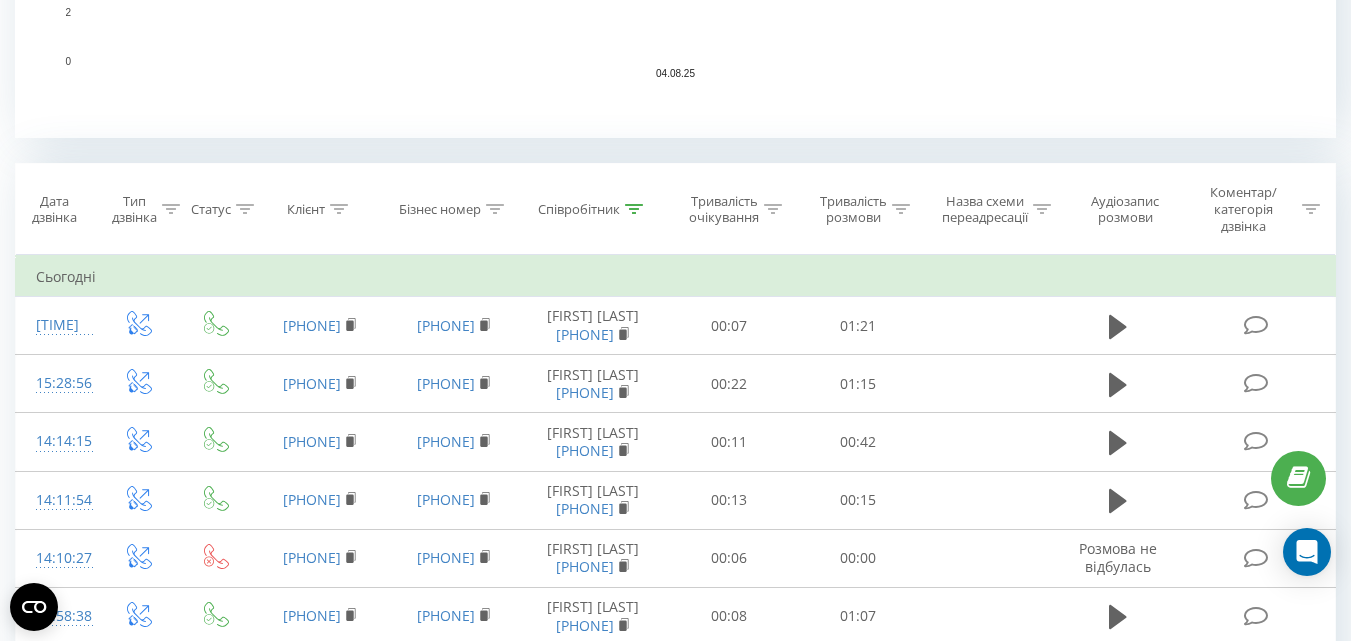 click on "Співробітник" at bounding box center [579, 209] 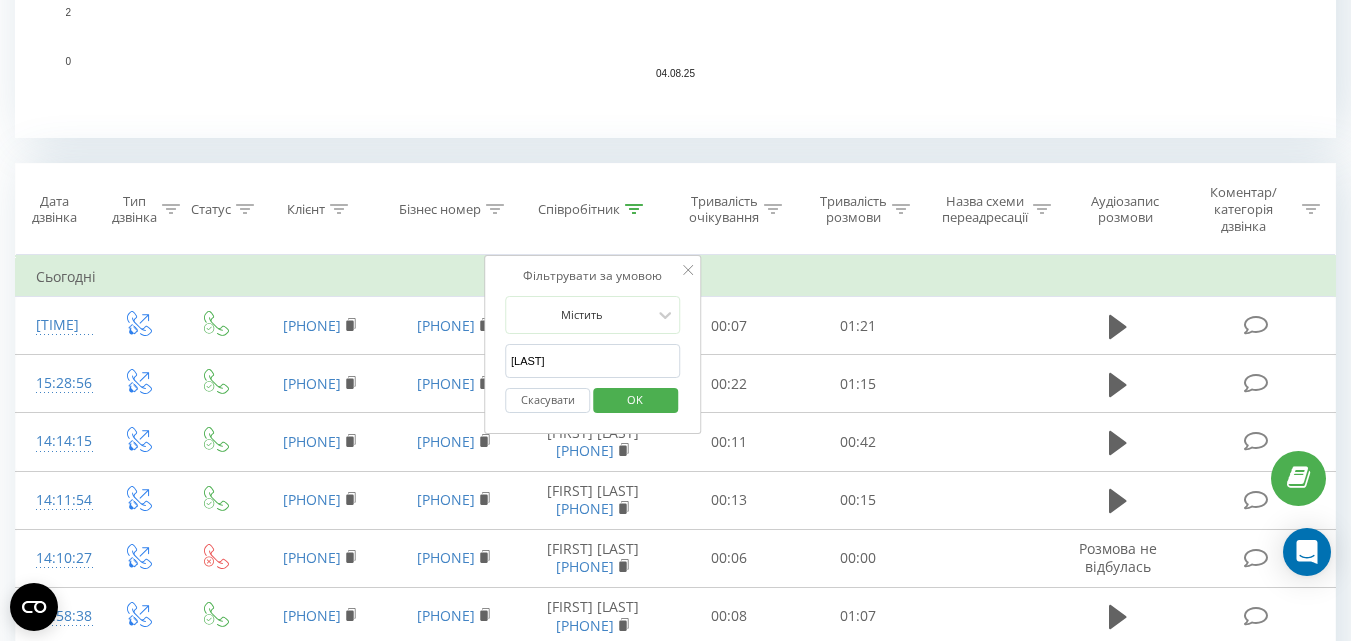 drag, startPoint x: 581, startPoint y: 360, endPoint x: 487, endPoint y: 358, distance: 94.02127 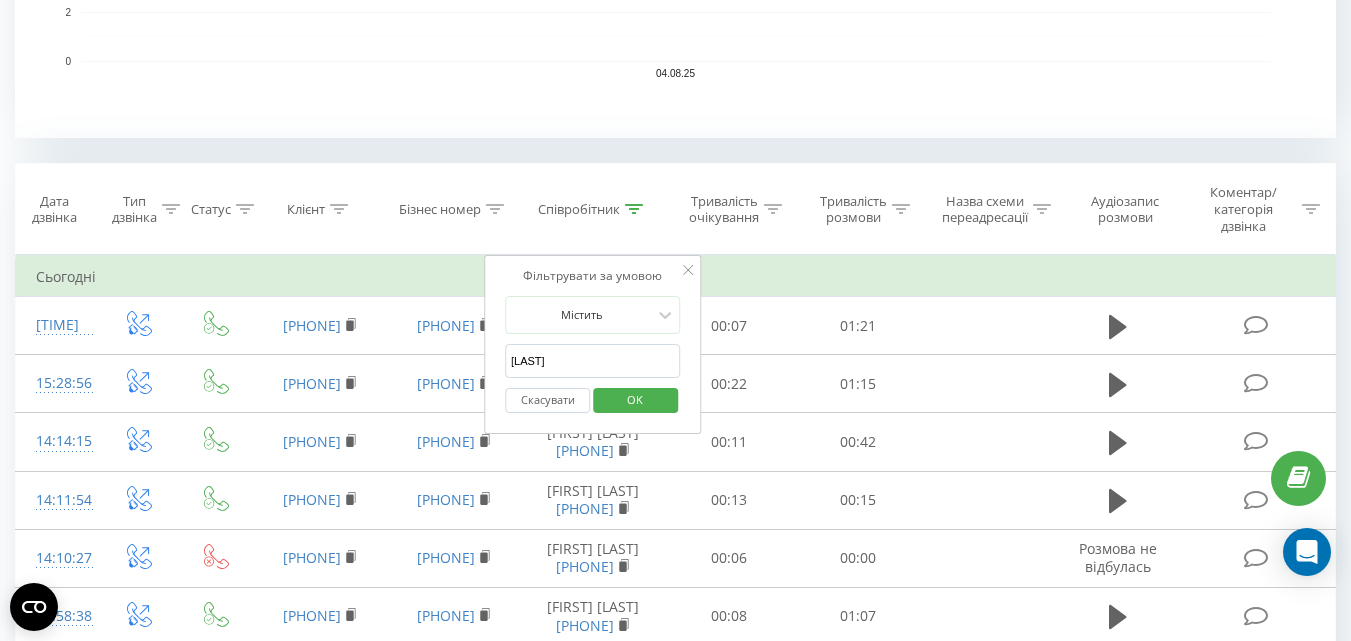 click on "Фільтрувати за умовою Містить тімакова Скасувати OK" at bounding box center (593, 345) 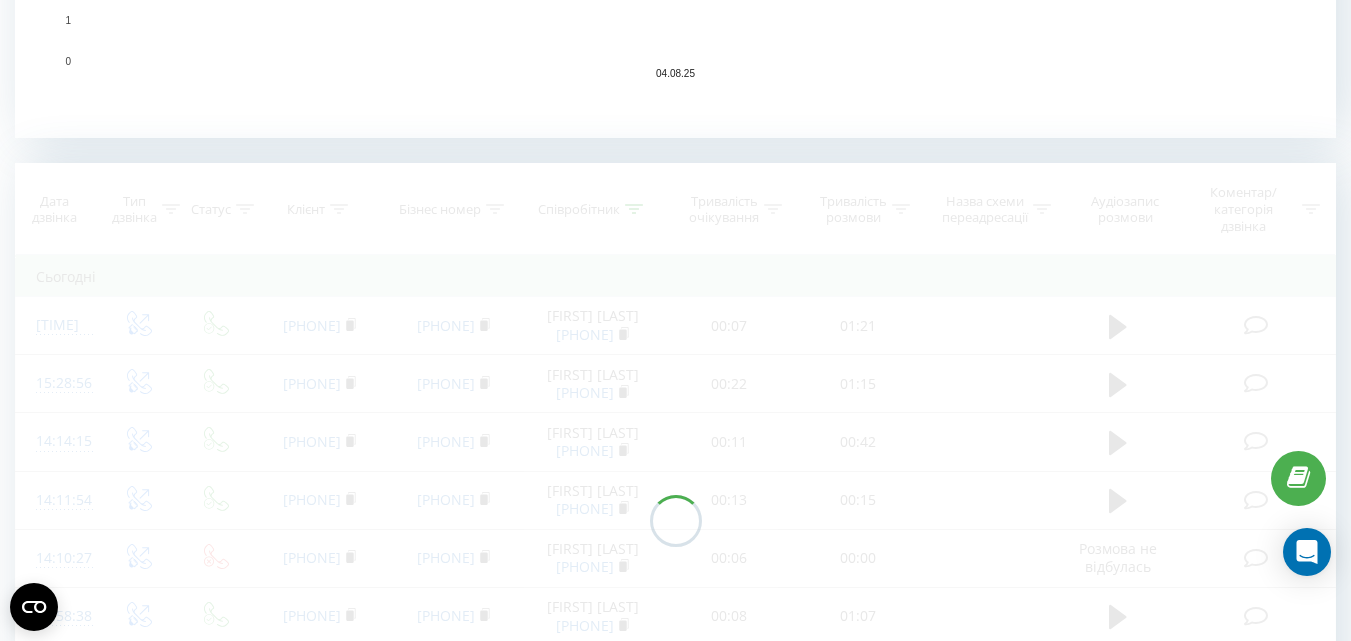 scroll, scrollTop: 981, scrollLeft: 0, axis: vertical 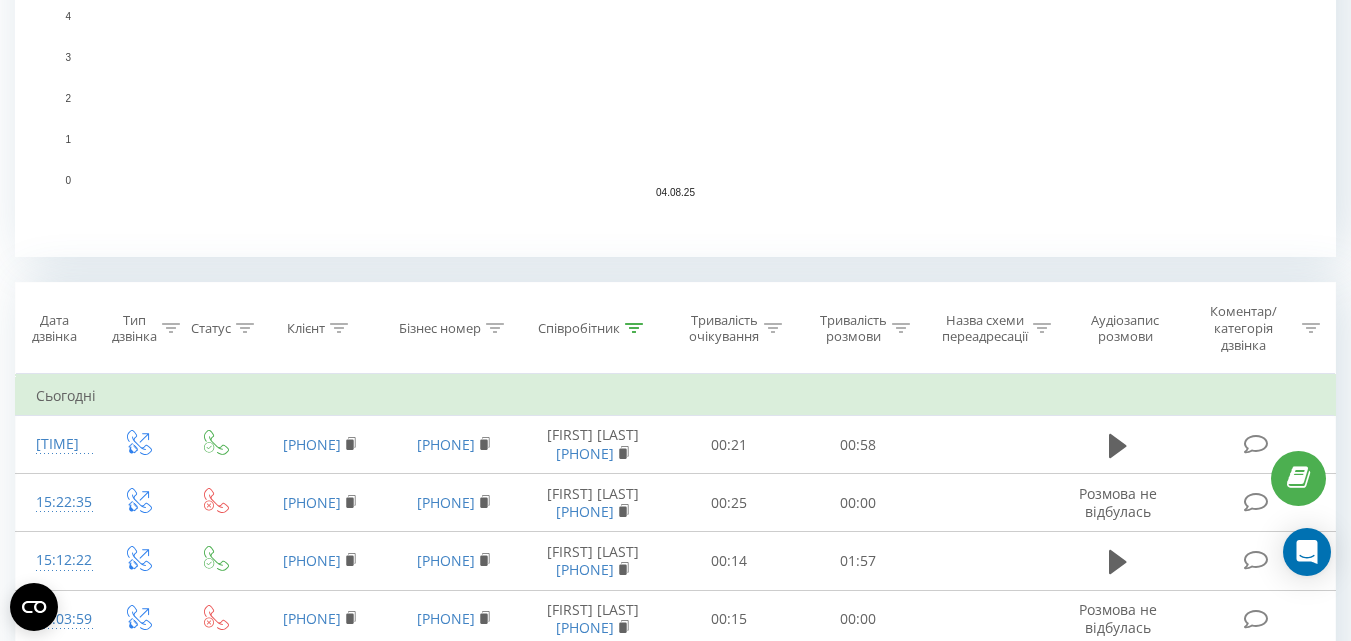 click on "Співробітник" at bounding box center [579, 328] 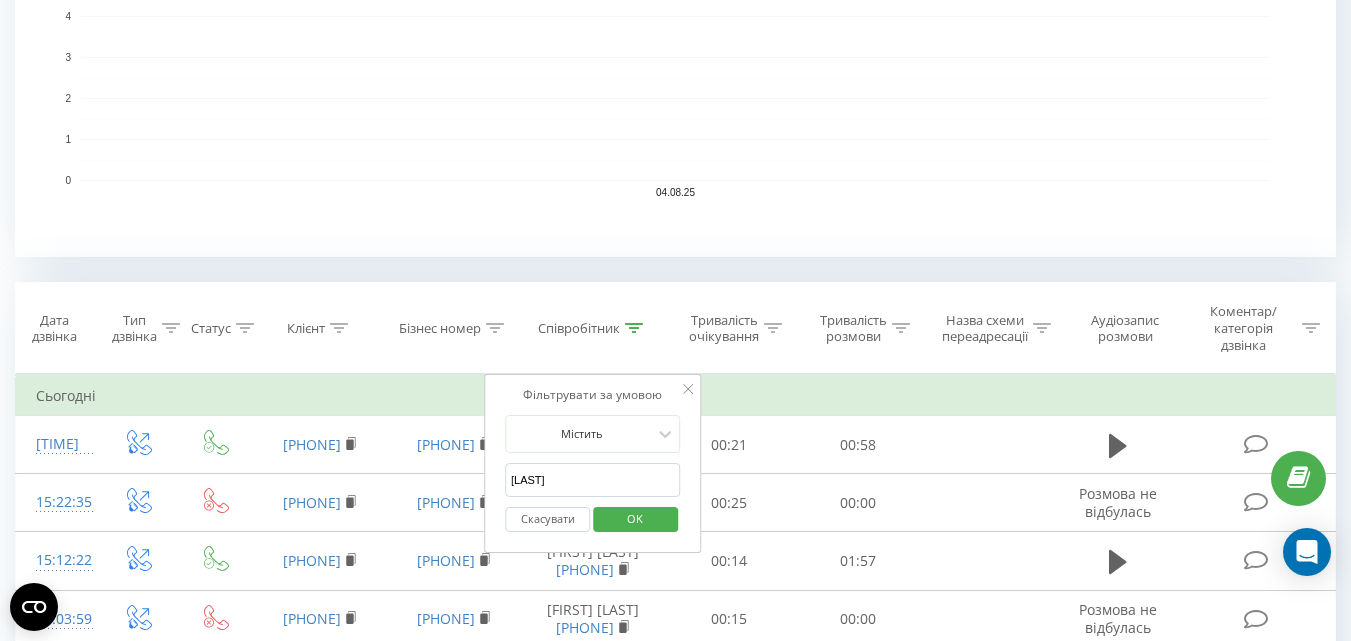 drag, startPoint x: 579, startPoint y: 478, endPoint x: 495, endPoint y: 465, distance: 85 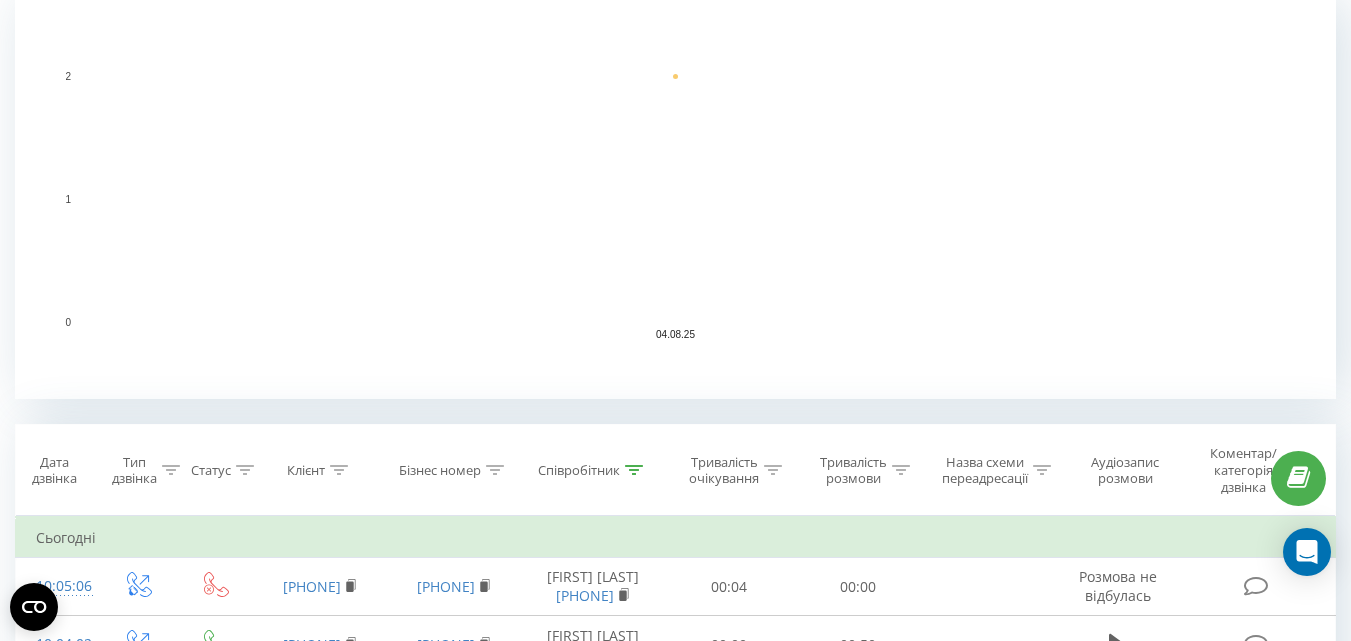 scroll, scrollTop: 639, scrollLeft: 0, axis: vertical 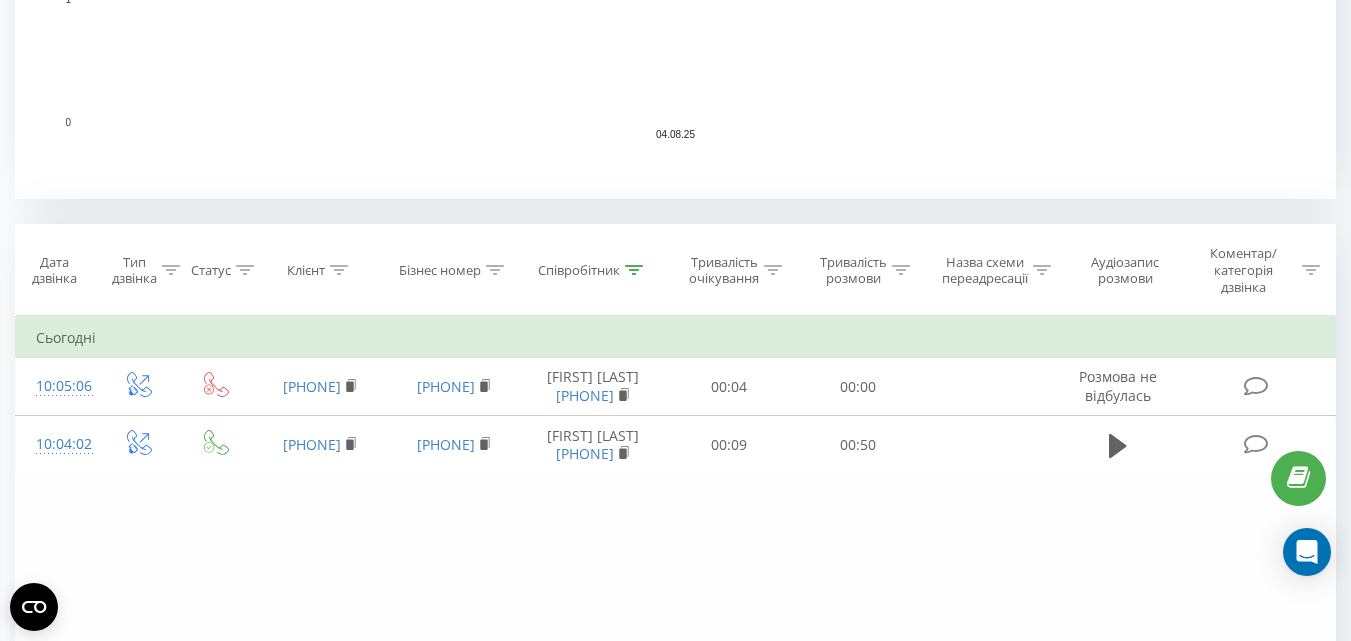 click on "Співробітник" at bounding box center [579, 270] 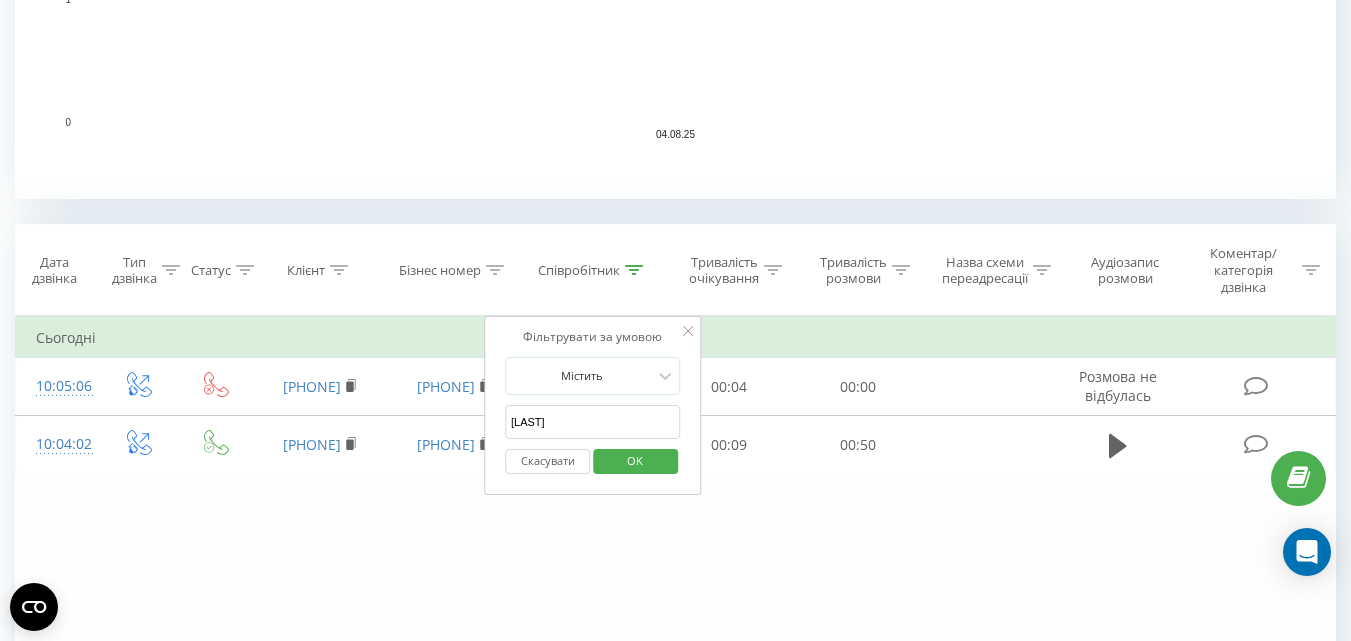 drag, startPoint x: 562, startPoint y: 429, endPoint x: 494, endPoint y: 420, distance: 68.593 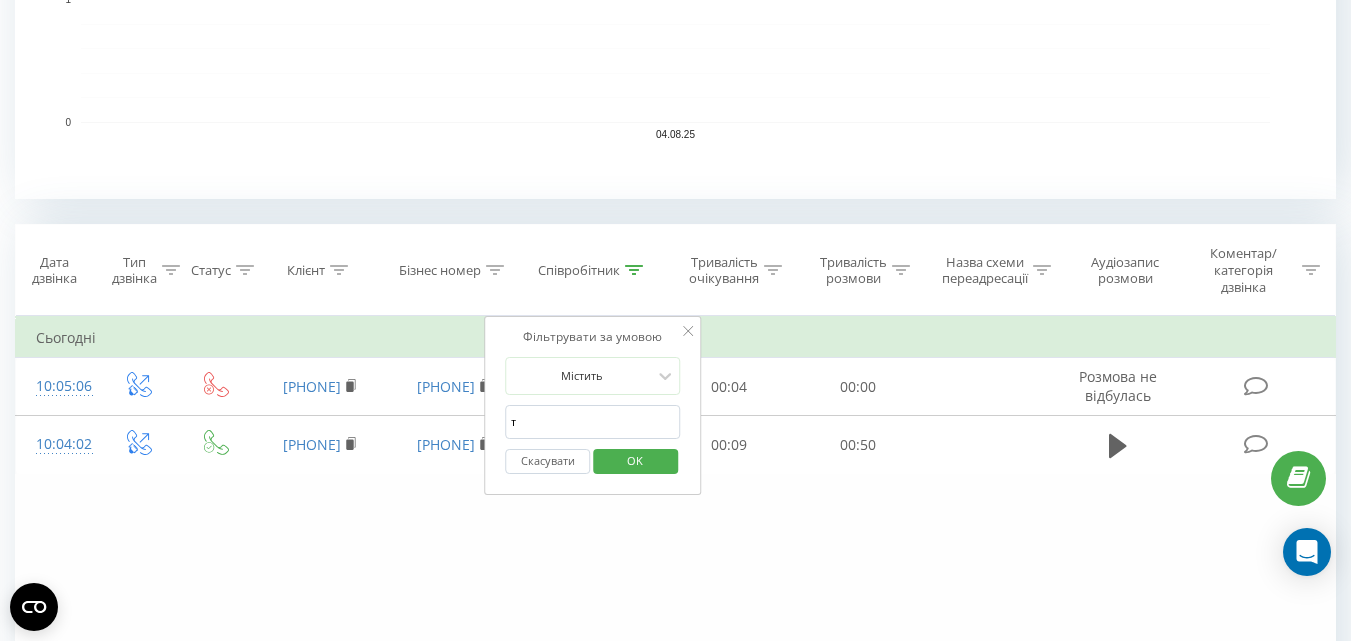 type on "[LAST]" 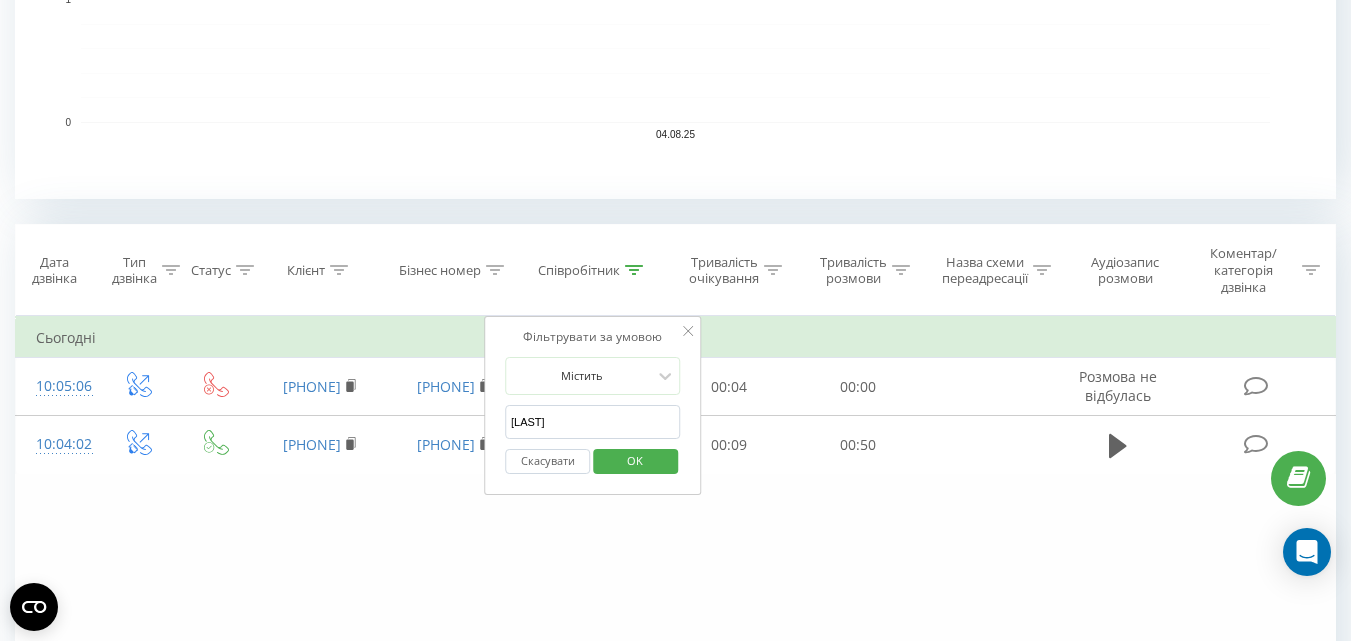 click on "OK" at bounding box center (635, 461) 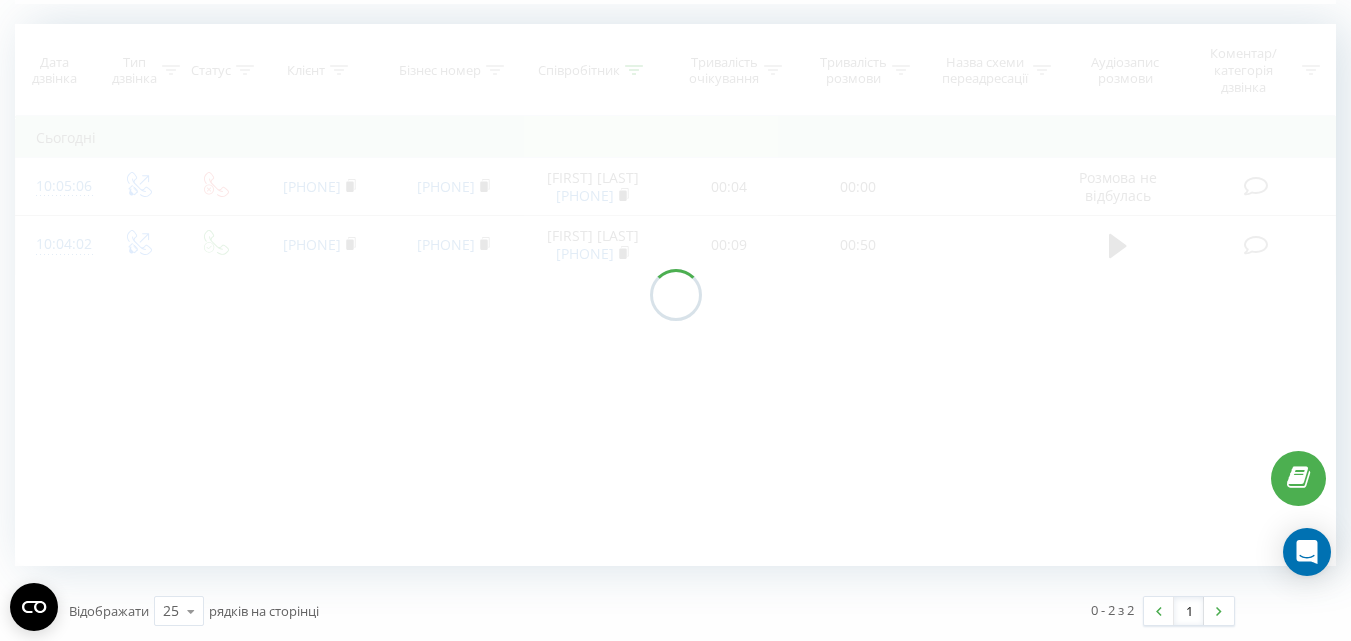 scroll, scrollTop: 558, scrollLeft: 0, axis: vertical 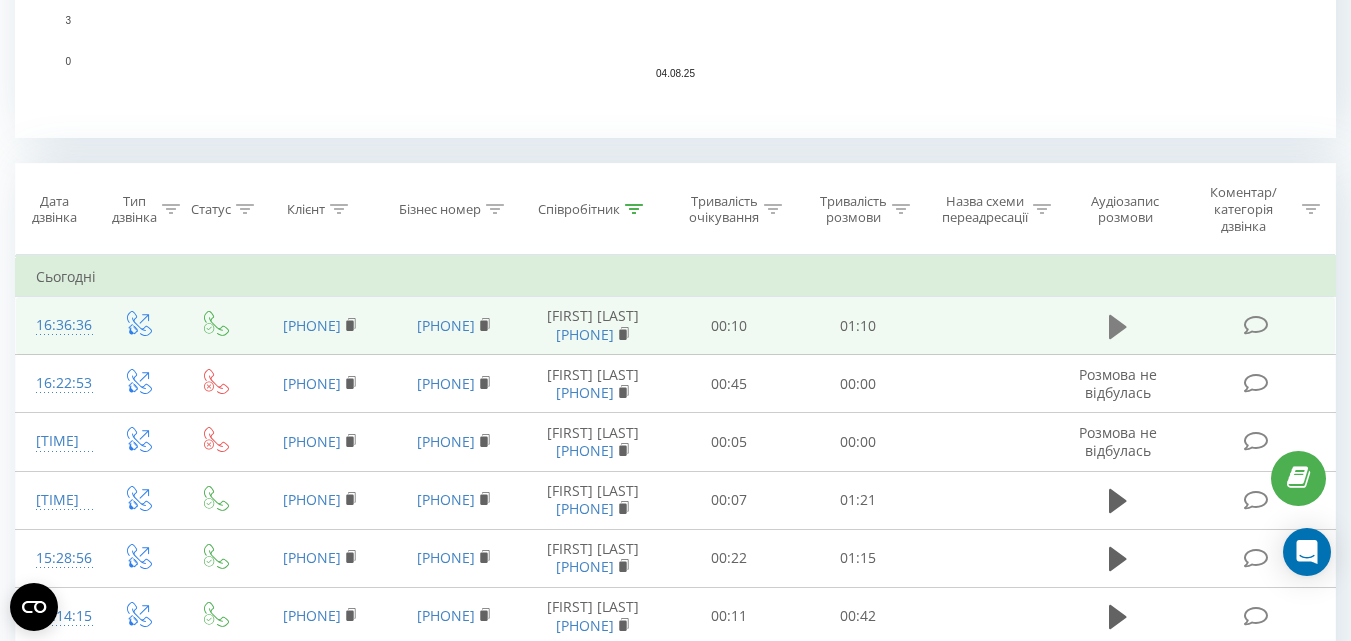 click 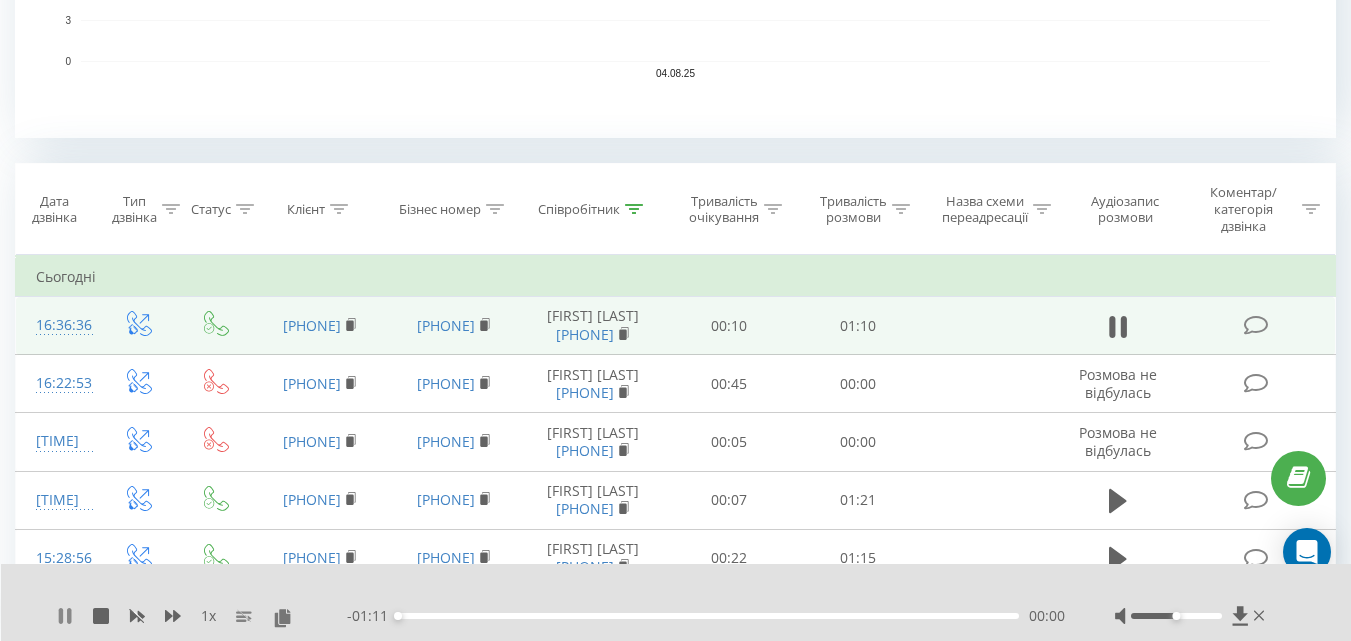 click 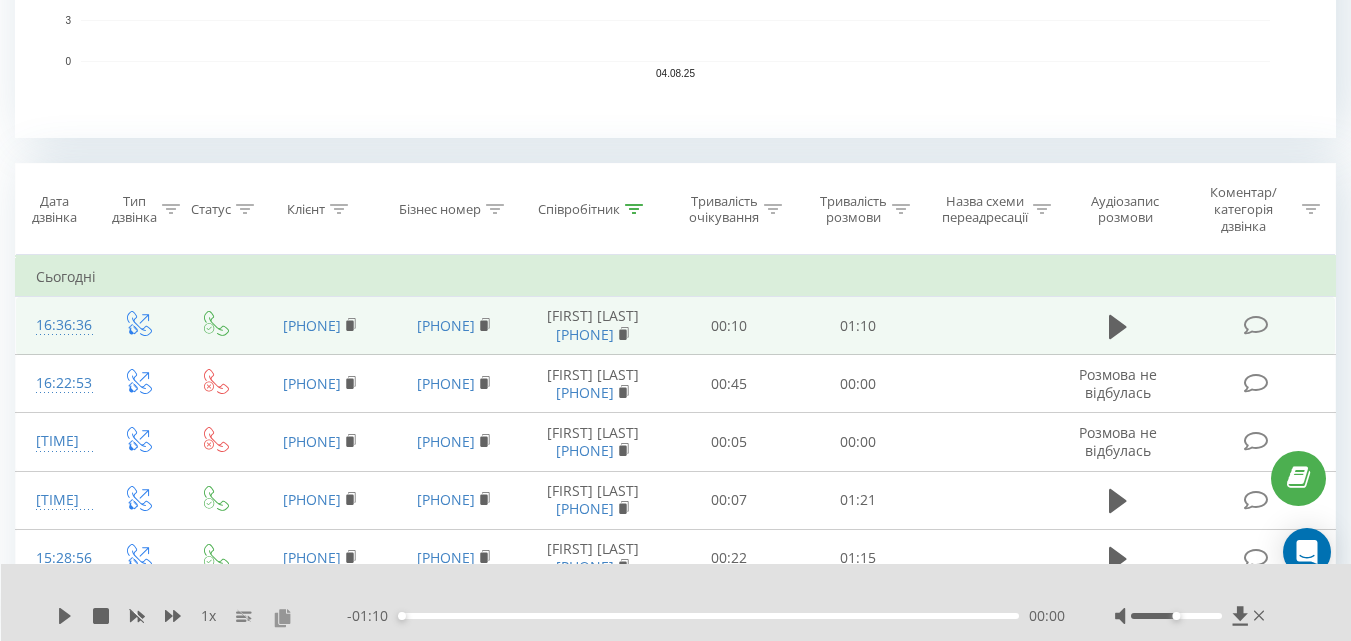 click at bounding box center [282, 617] 